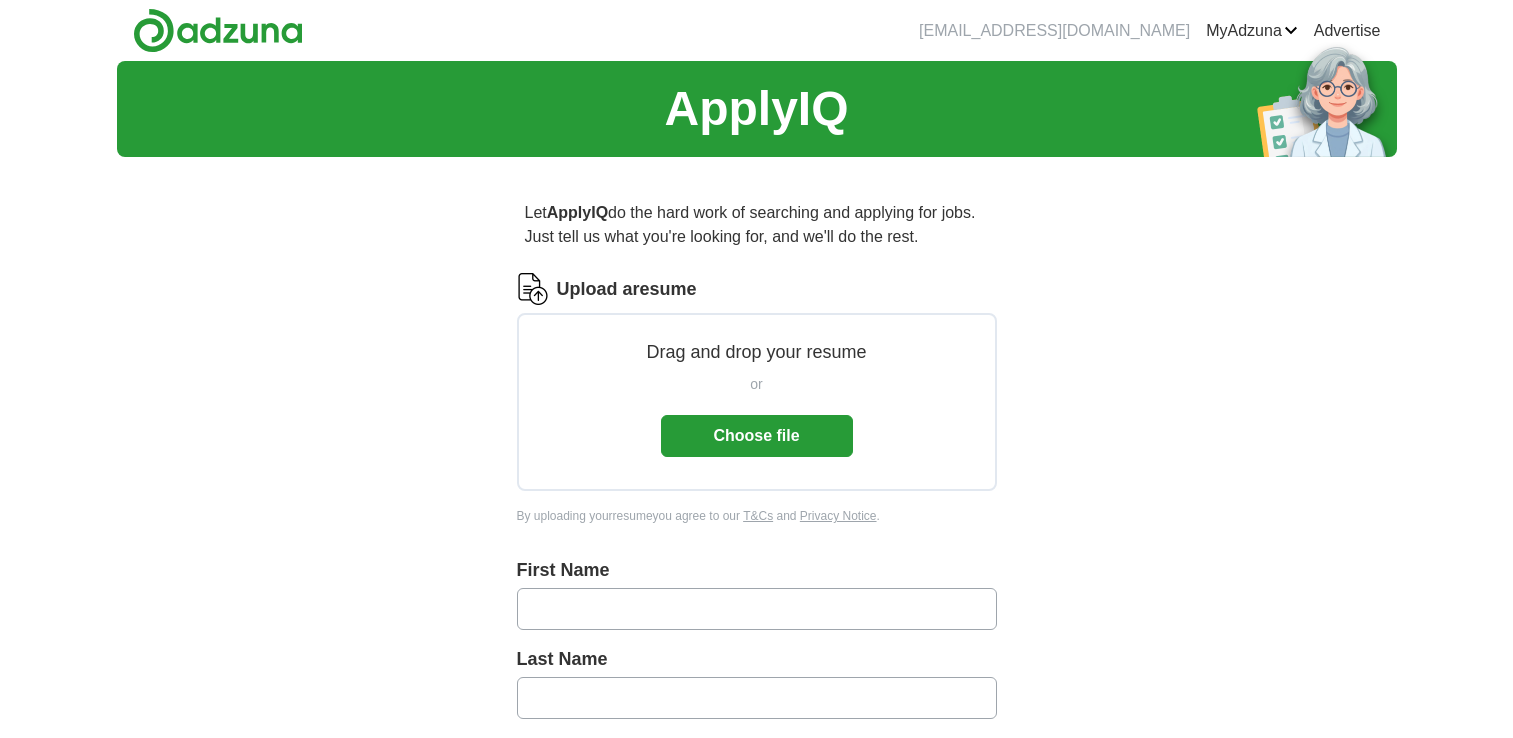 scroll, scrollTop: 0, scrollLeft: 0, axis: both 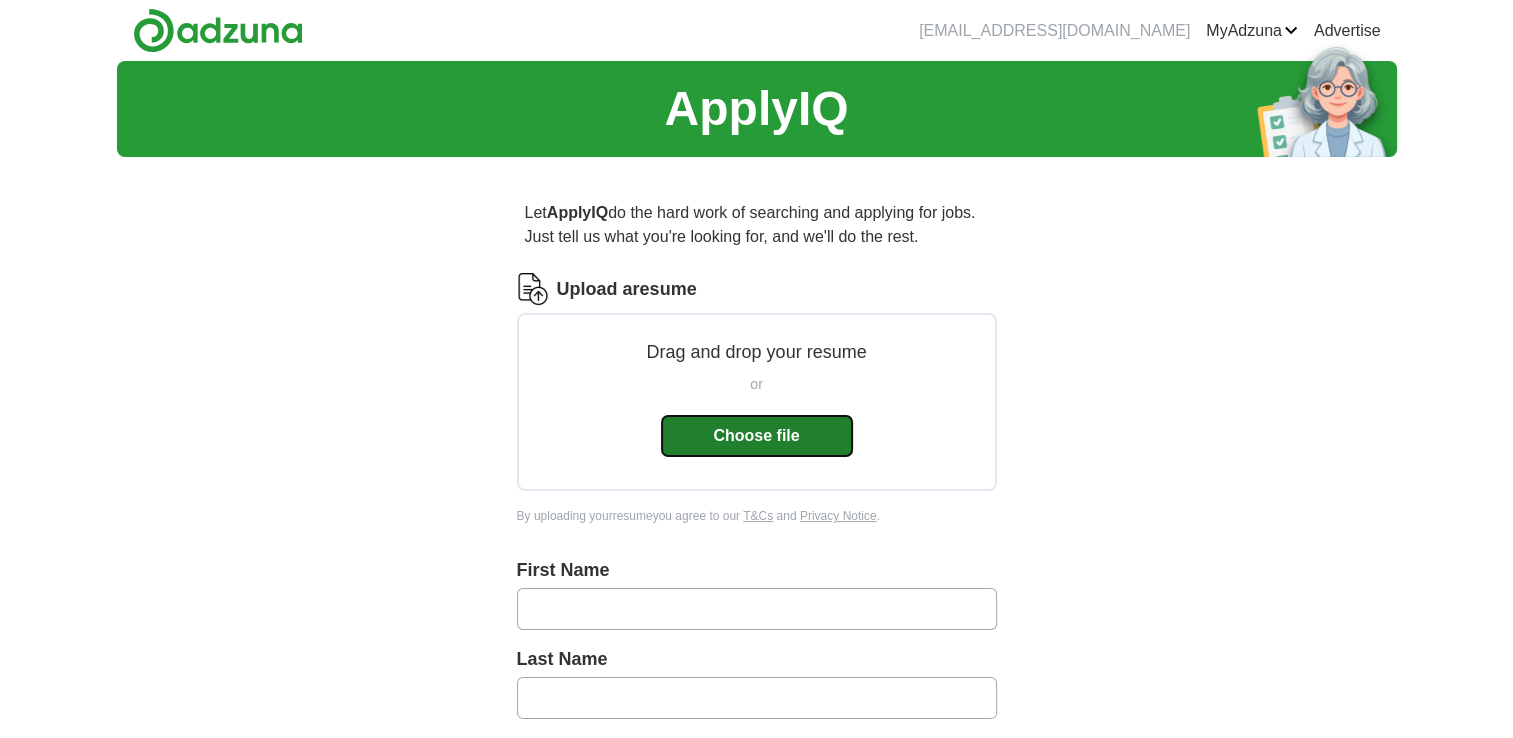click on "Choose file" at bounding box center [757, 436] 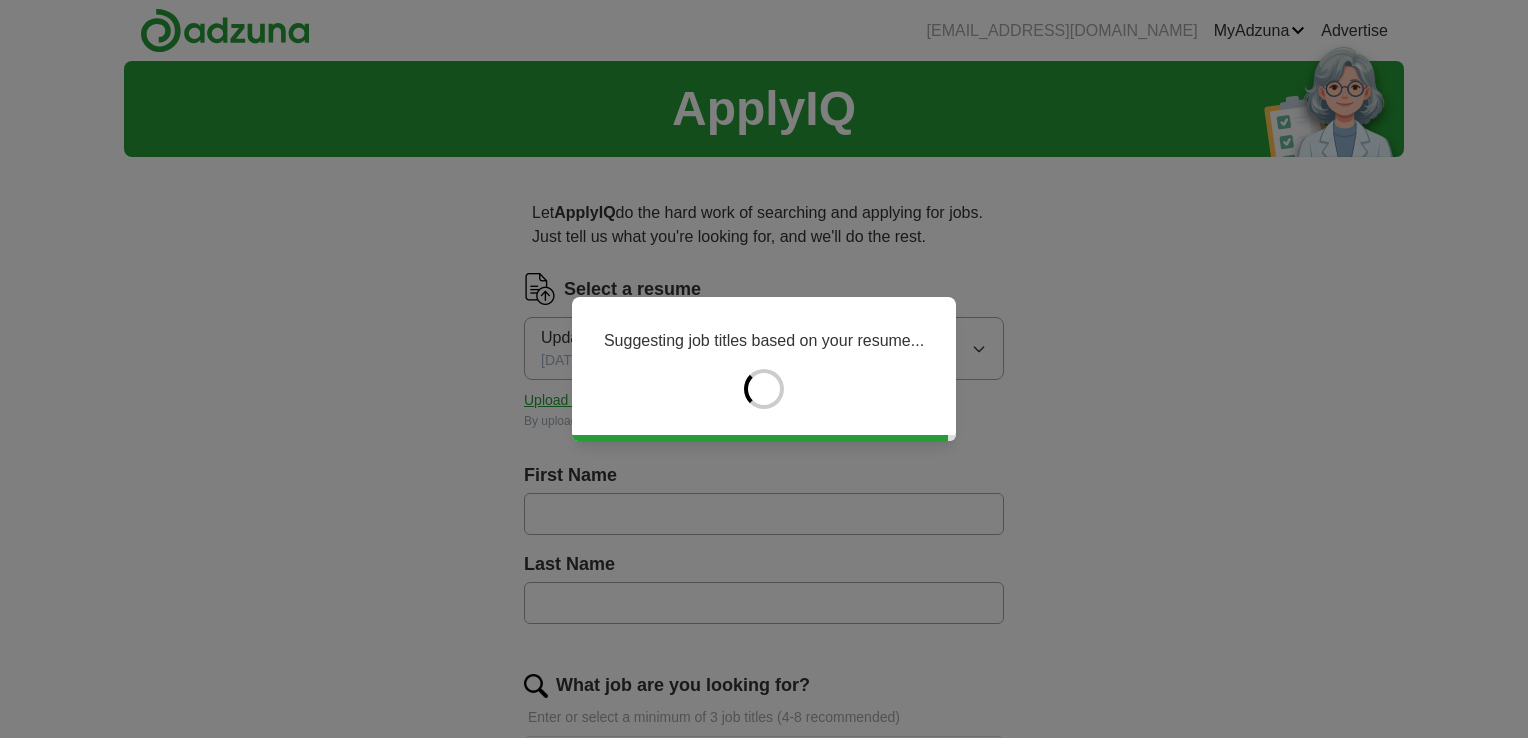 type on "******" 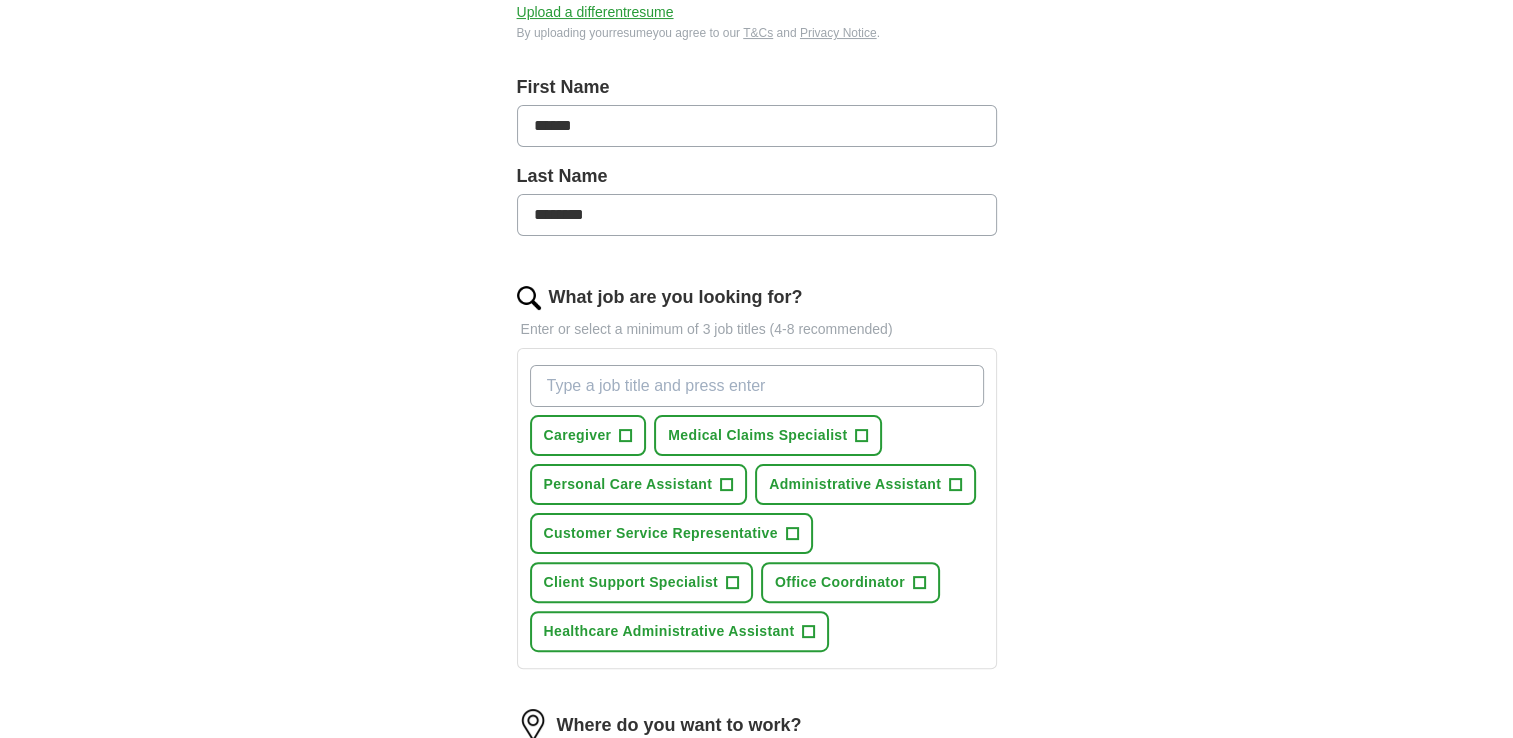 scroll, scrollTop: 404, scrollLeft: 0, axis: vertical 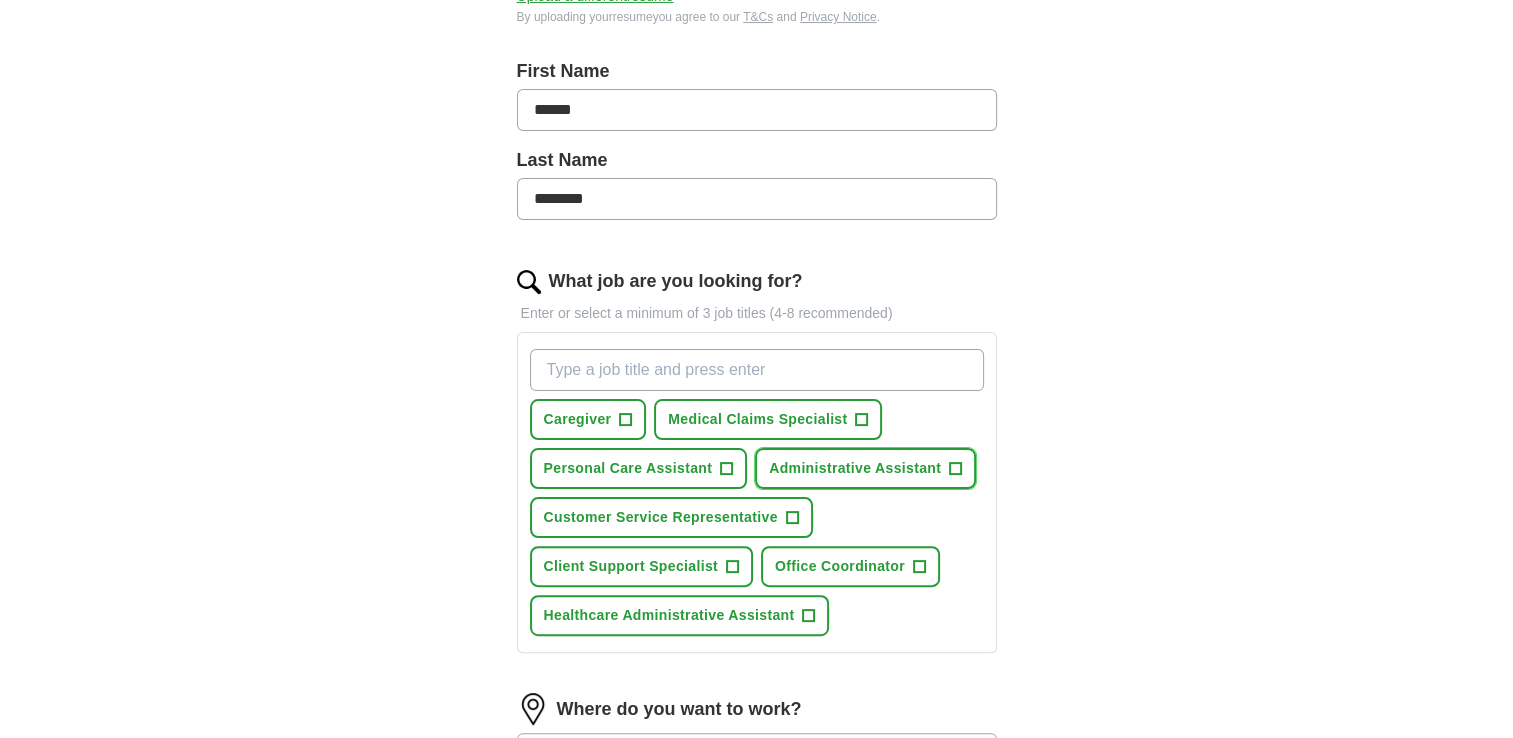 click on "+" at bounding box center [956, 469] 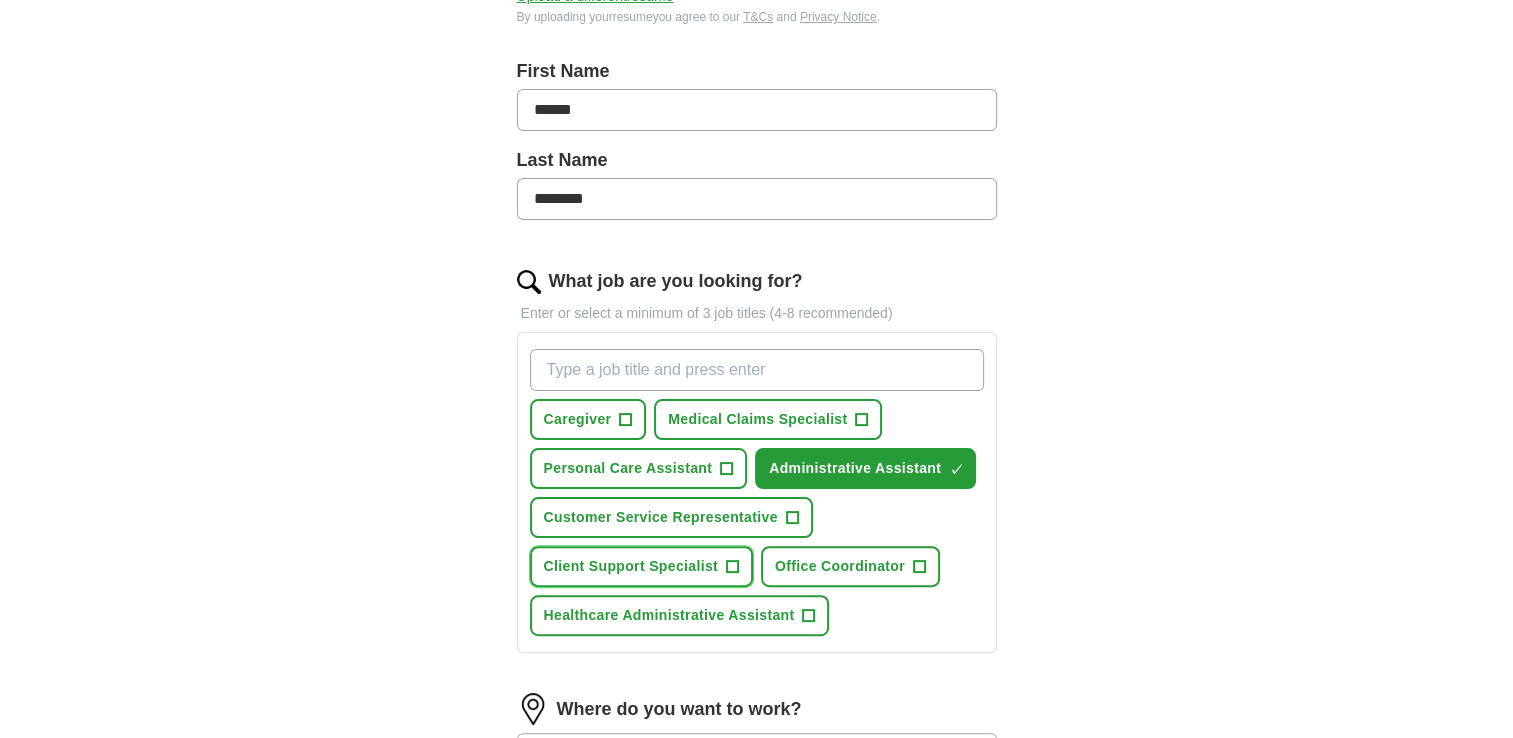 click on "Client Support Specialist +" at bounding box center (641, 566) 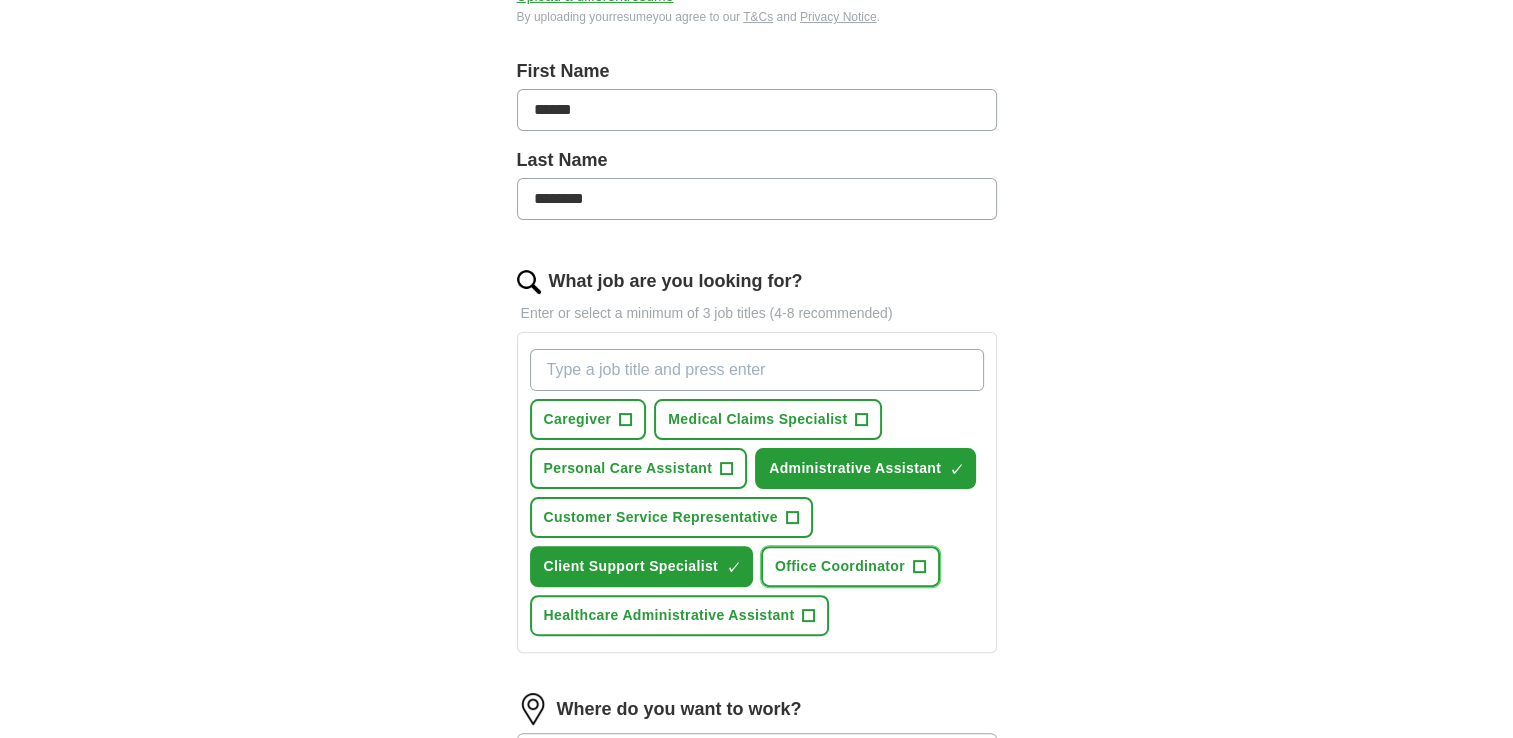 click on "Office Coordinator +" at bounding box center [850, 566] 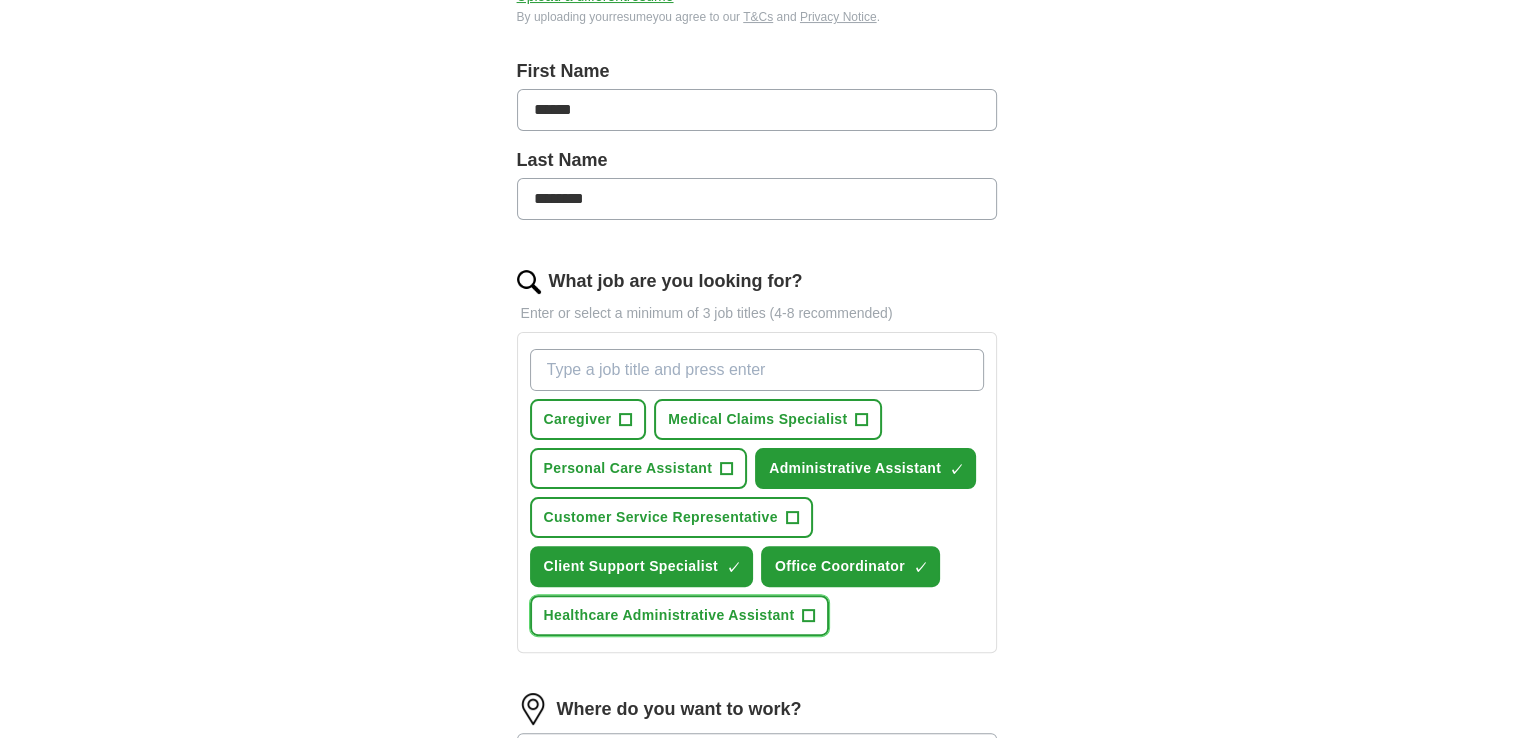 click on "Healthcare Administrative Assistant +" at bounding box center [680, 615] 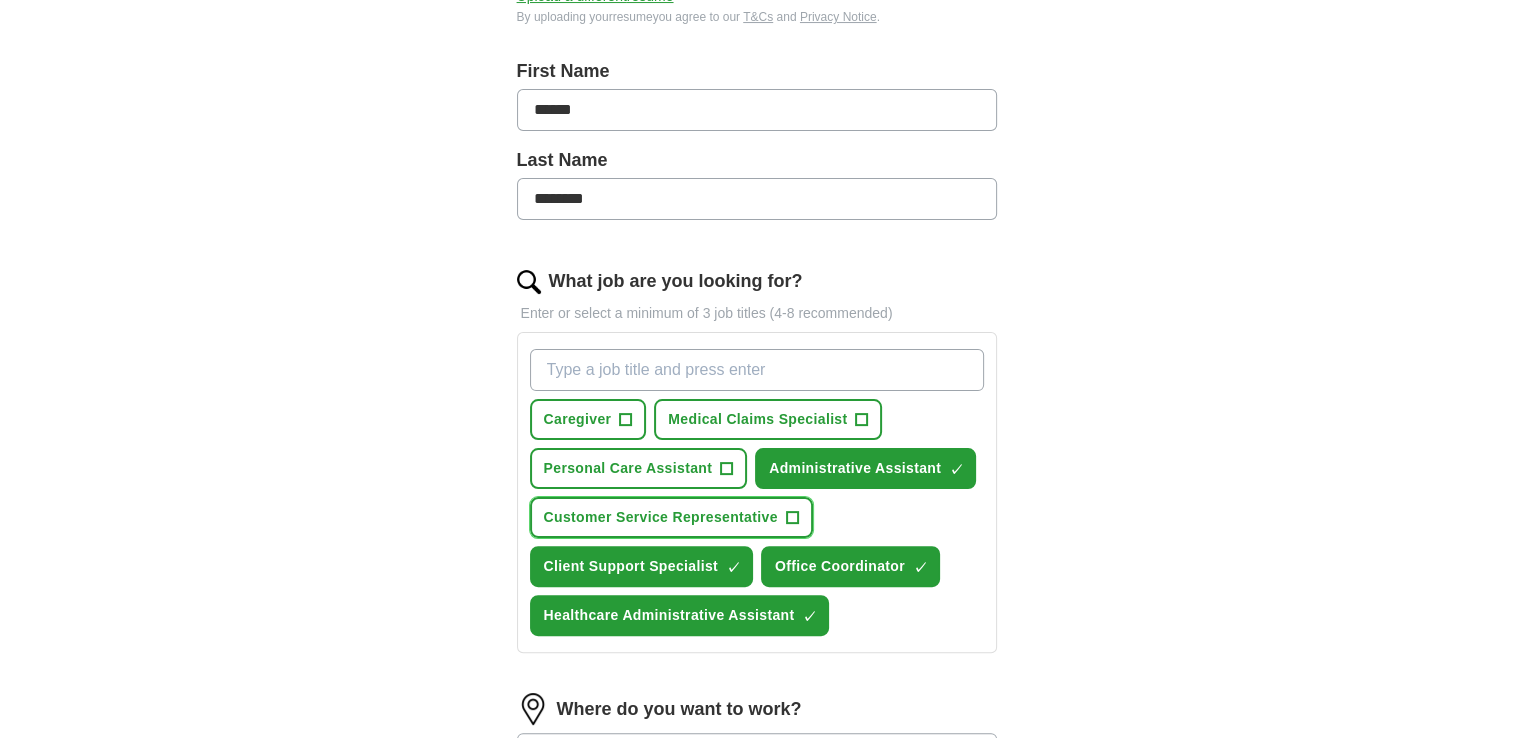 click on "+" at bounding box center (792, 518) 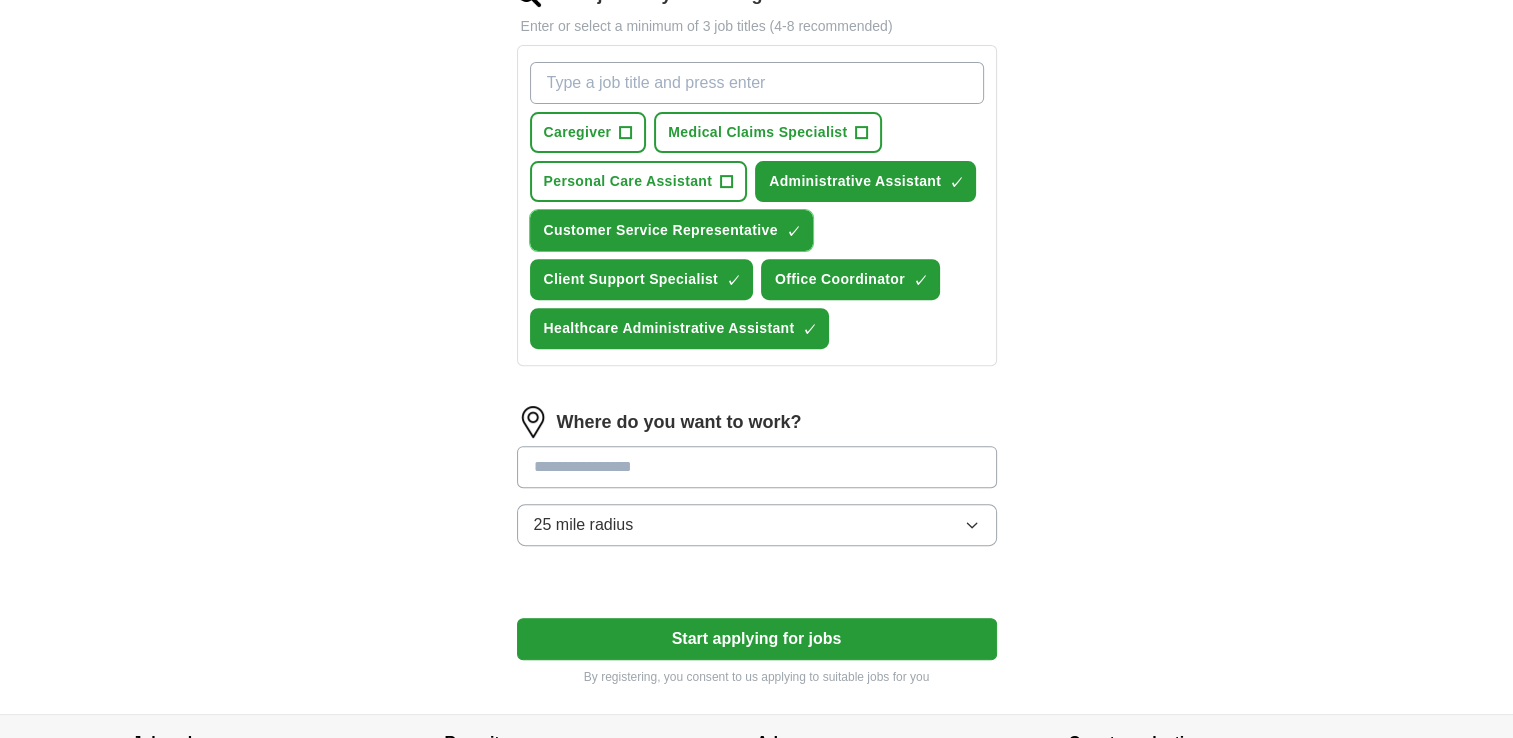 scroll, scrollTop: 699, scrollLeft: 0, axis: vertical 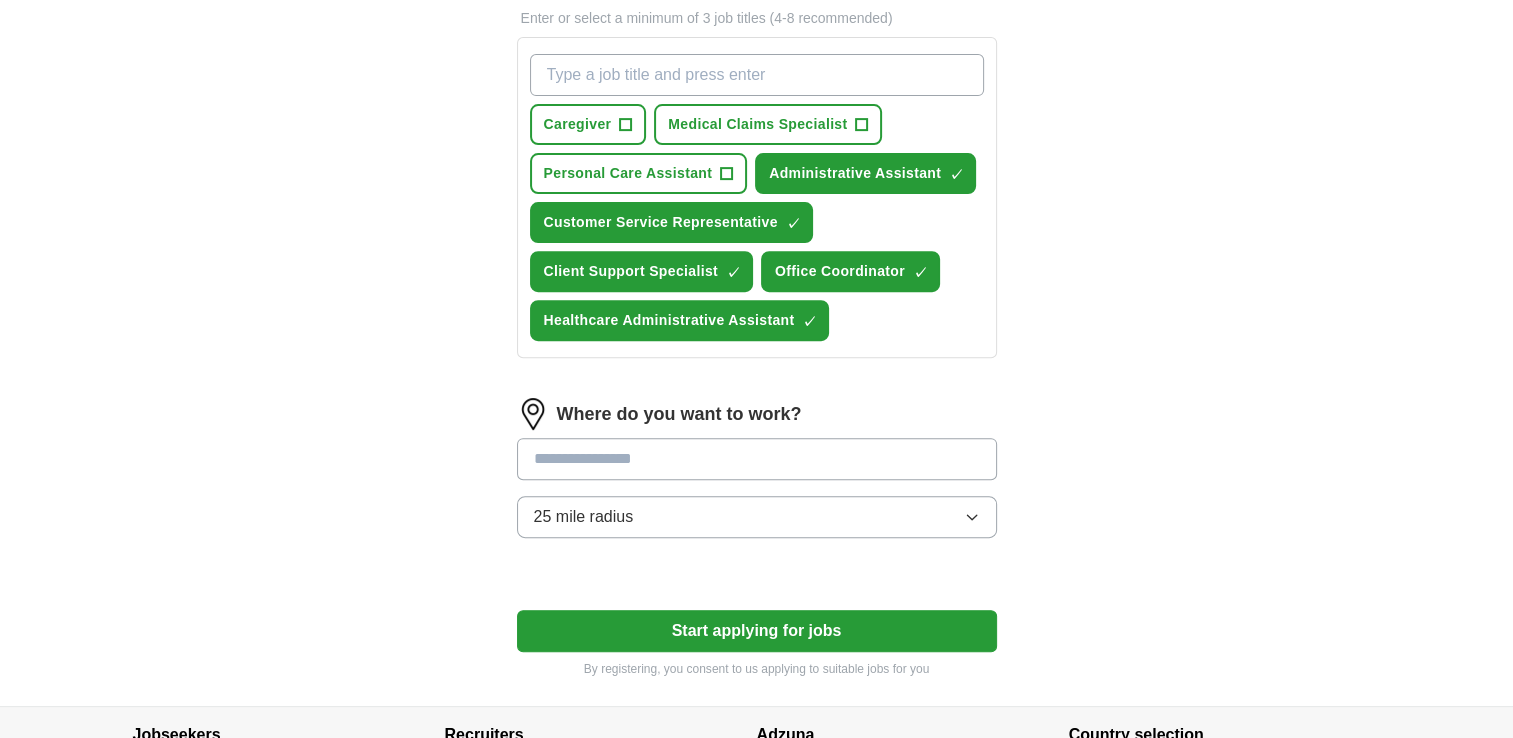 click at bounding box center [757, 459] 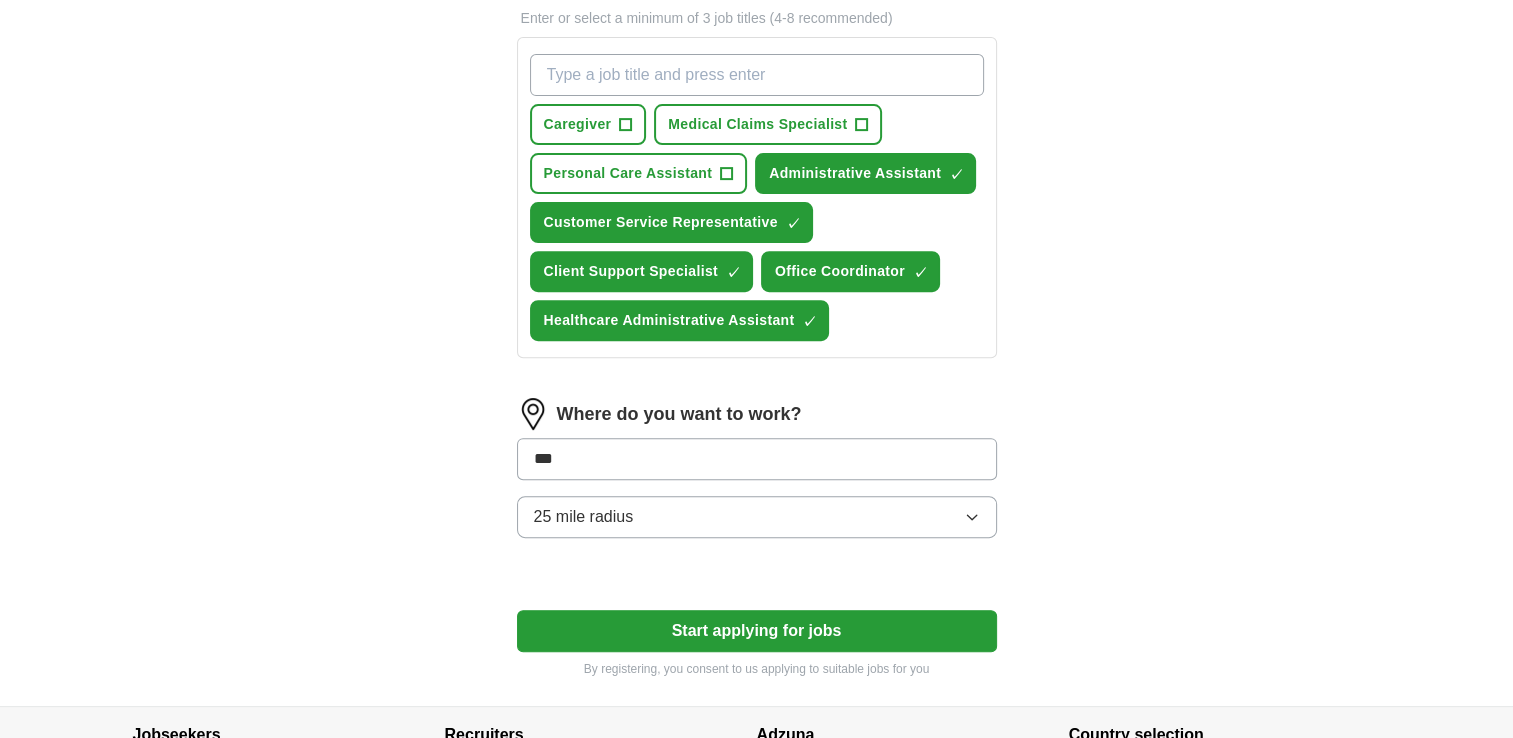 type on "****" 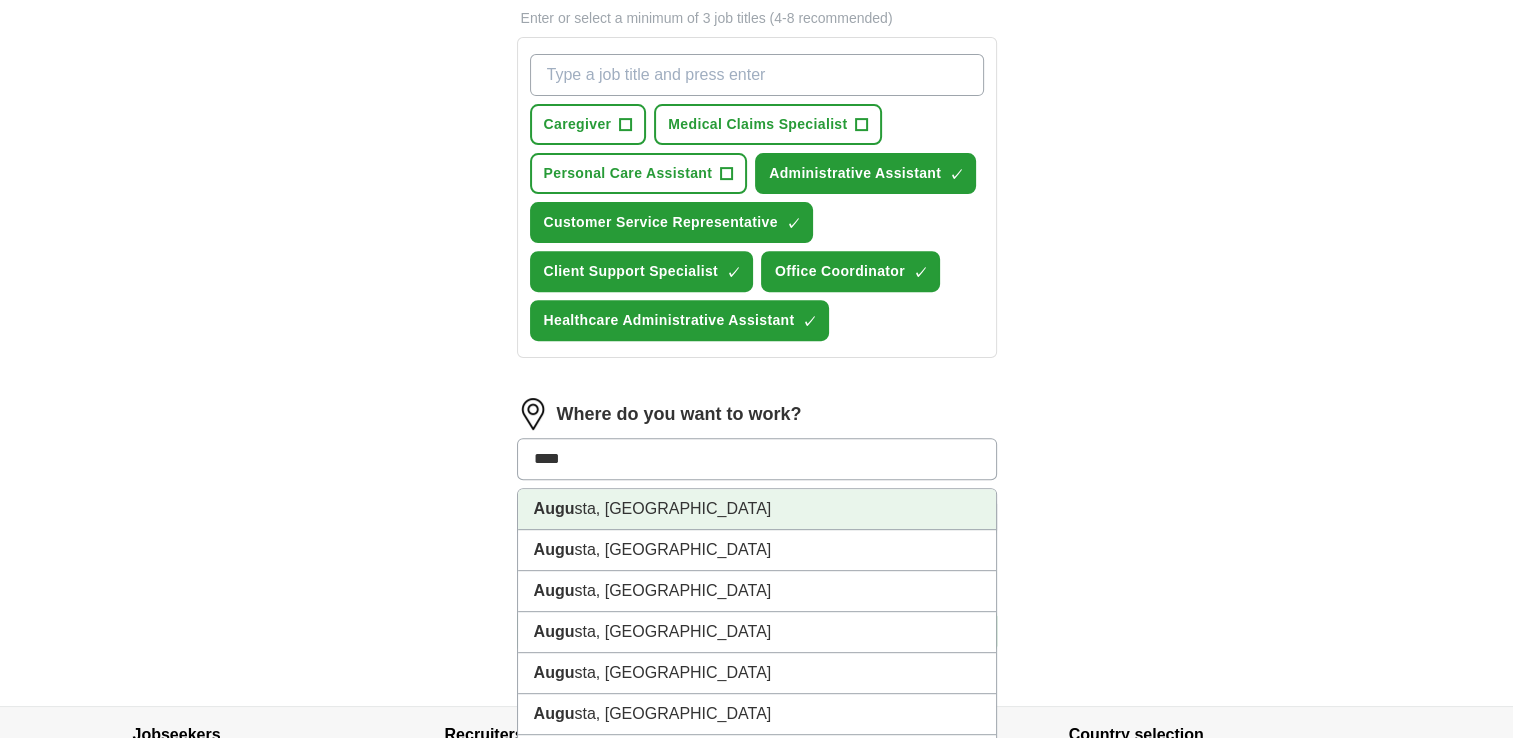 click on "Augu sta, [GEOGRAPHIC_DATA]" at bounding box center [757, 509] 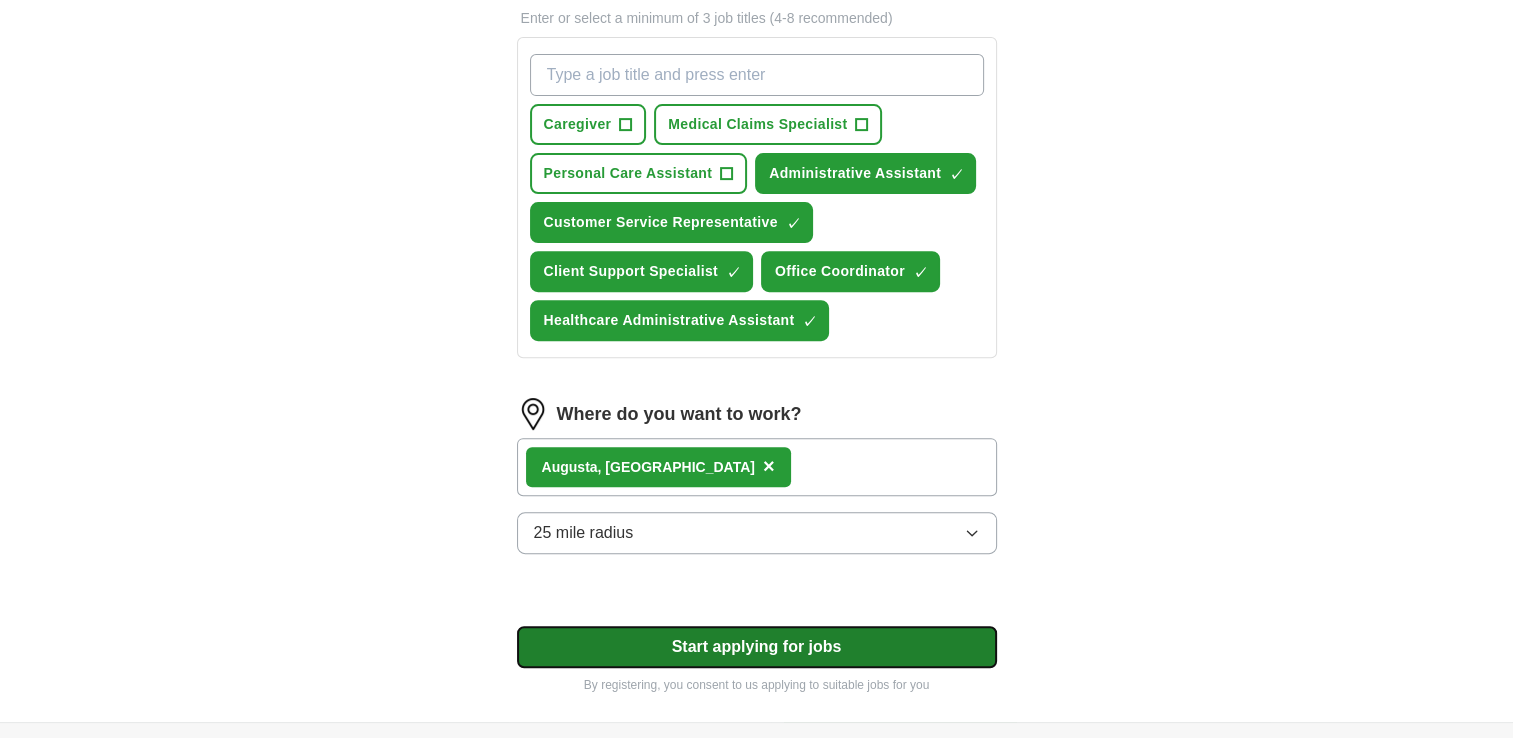 click on "Start applying for jobs" at bounding box center (757, 647) 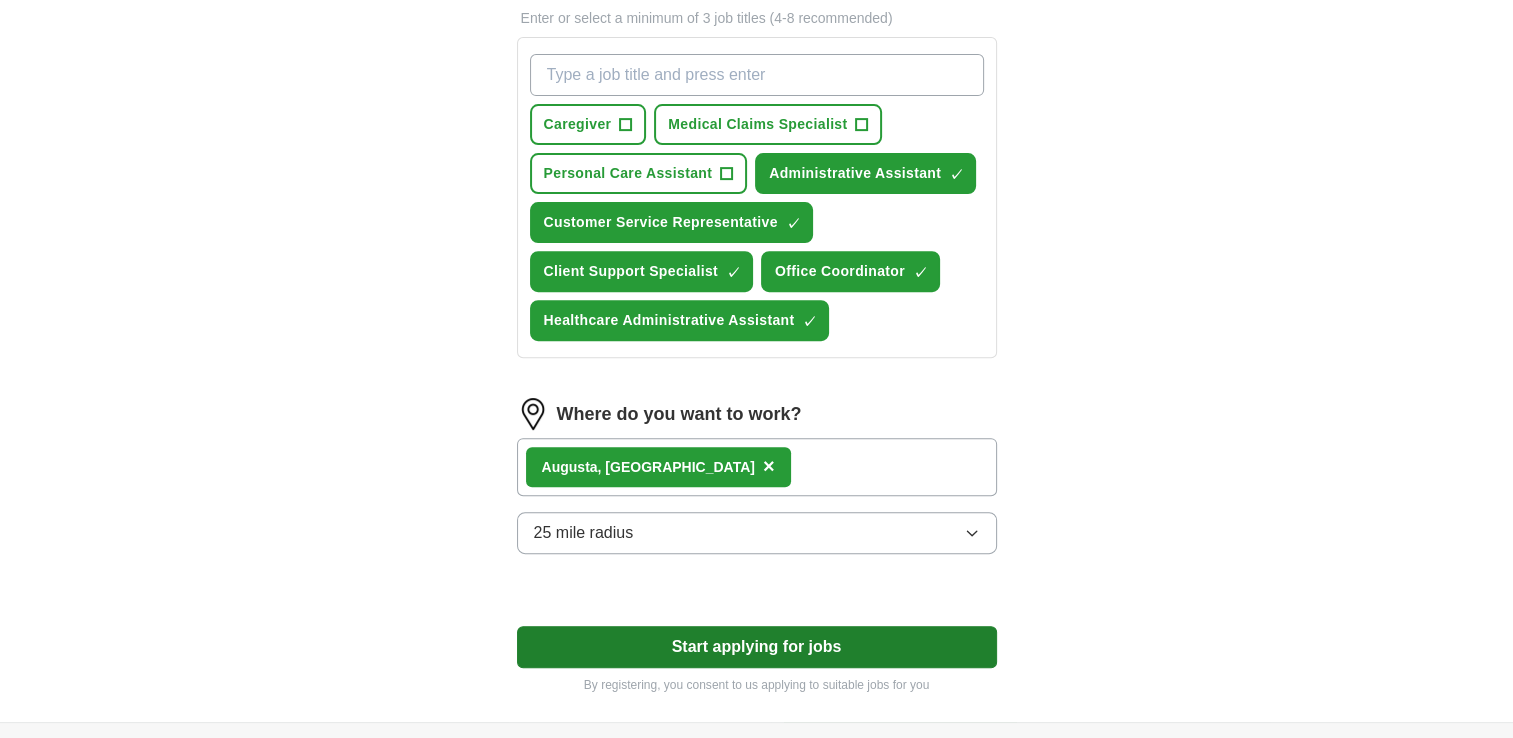 select on "**" 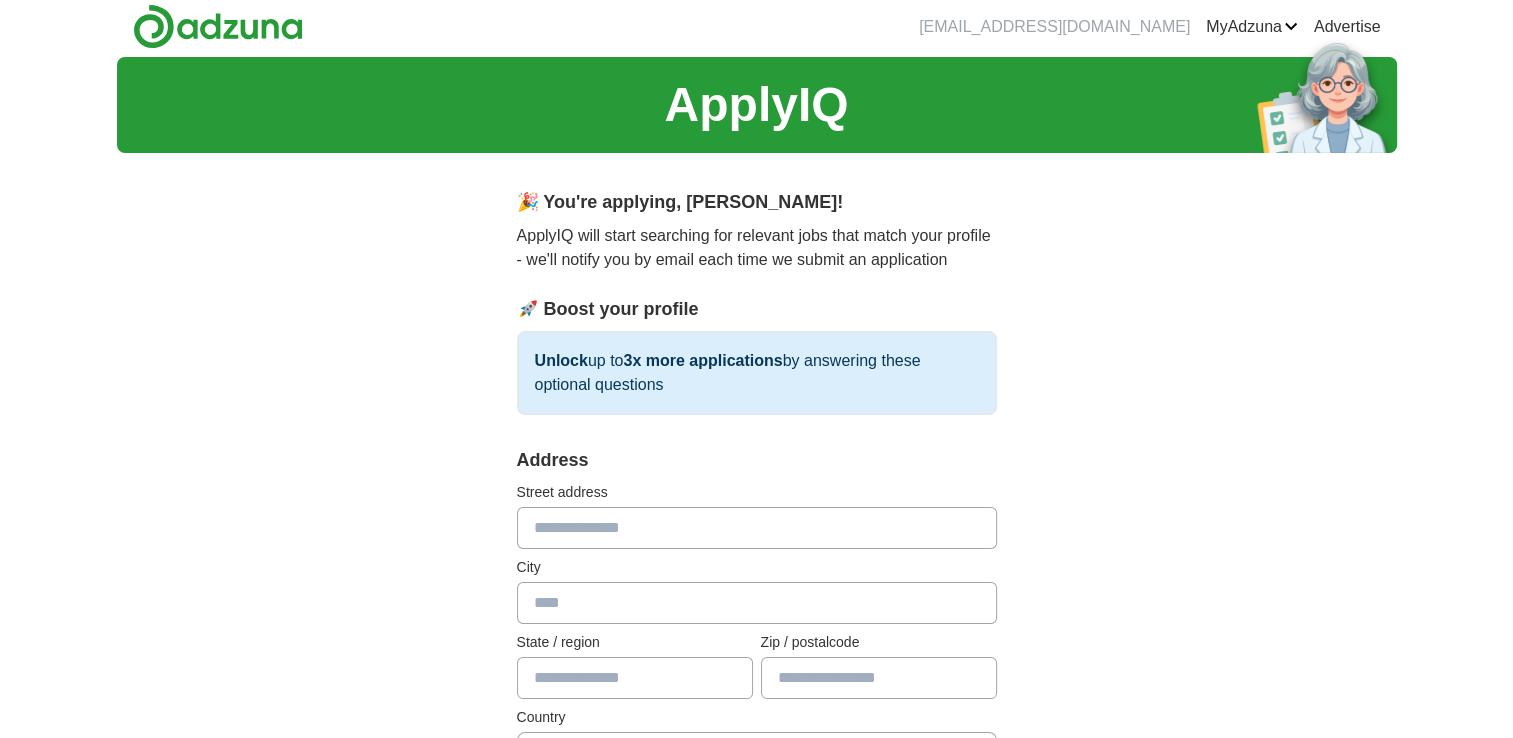 scroll, scrollTop: 0, scrollLeft: 0, axis: both 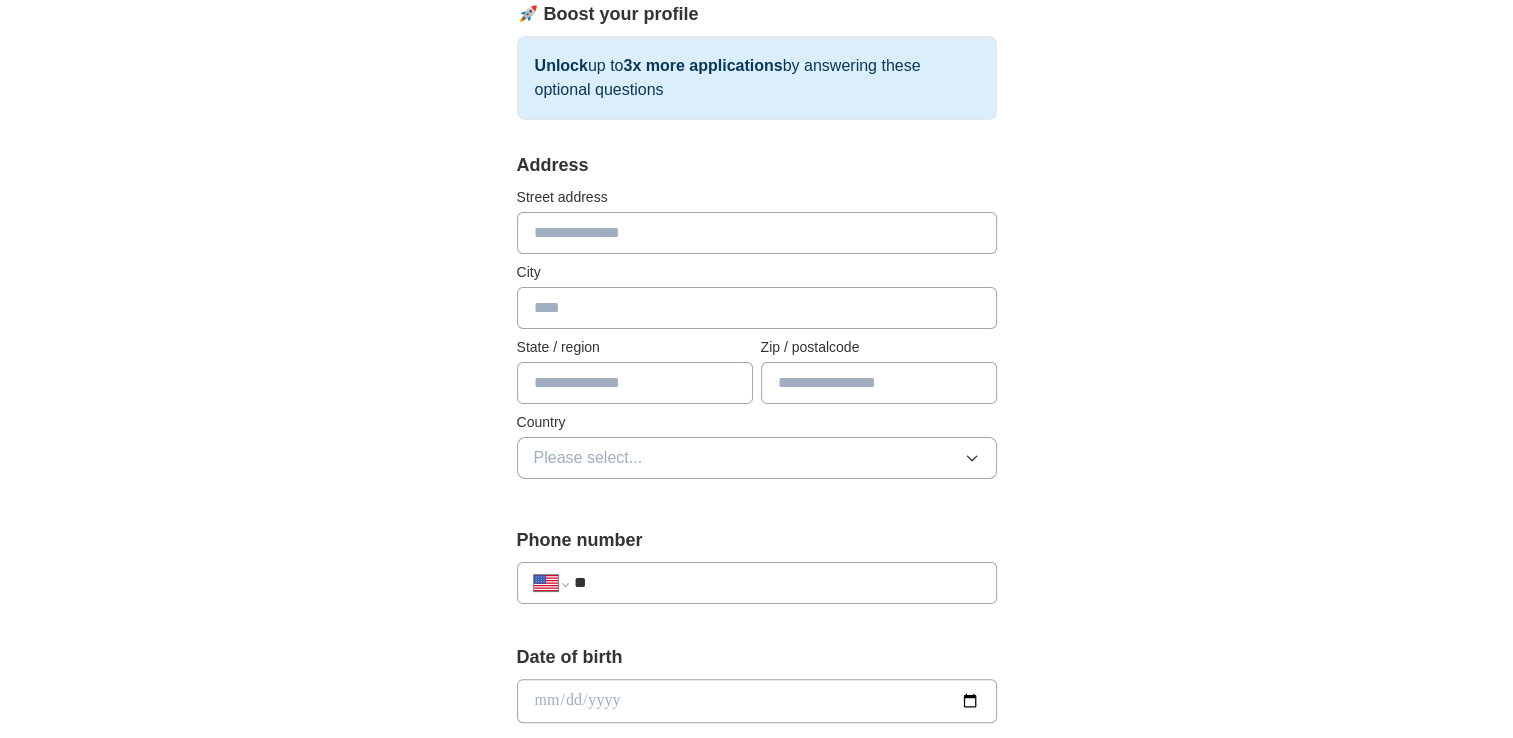 click at bounding box center (757, 233) 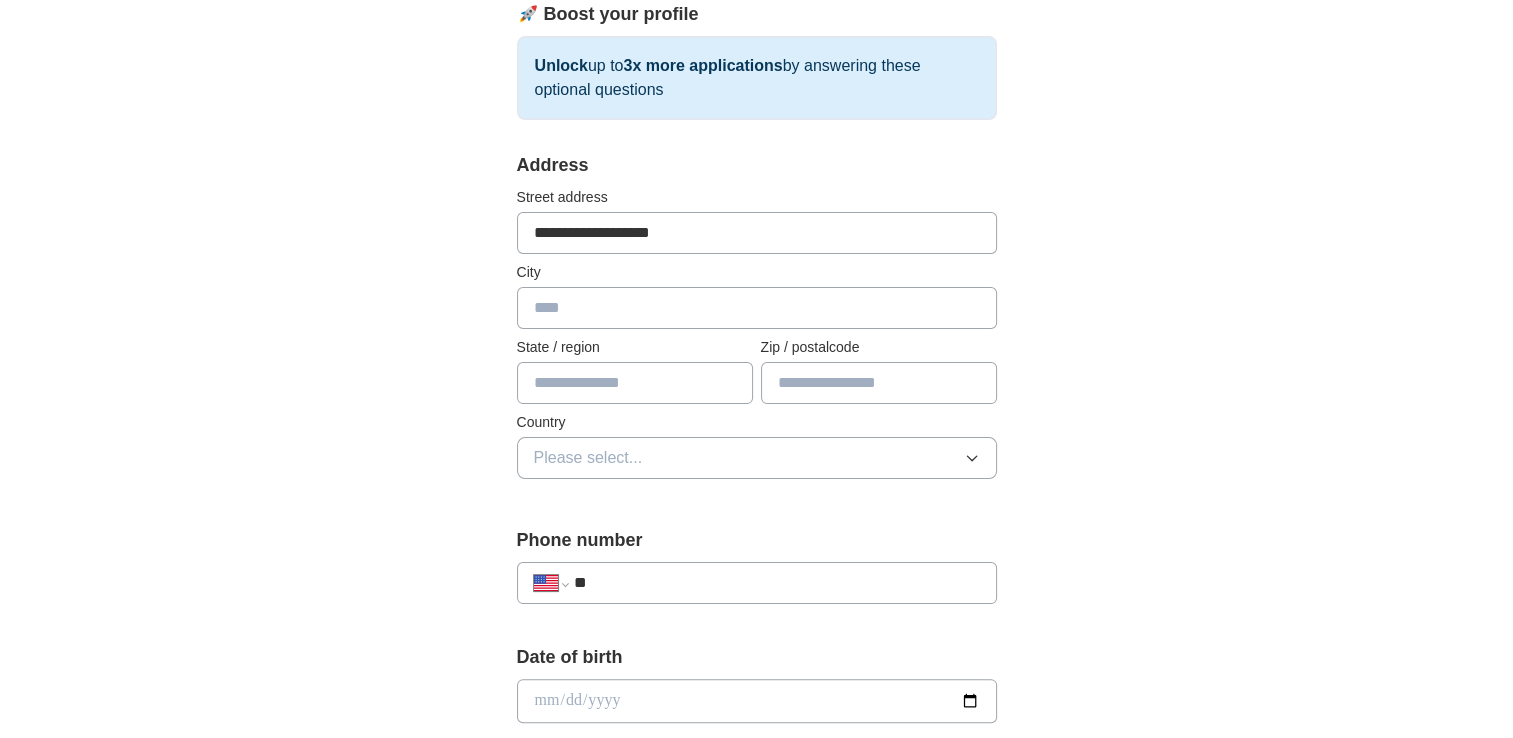 type on "**********" 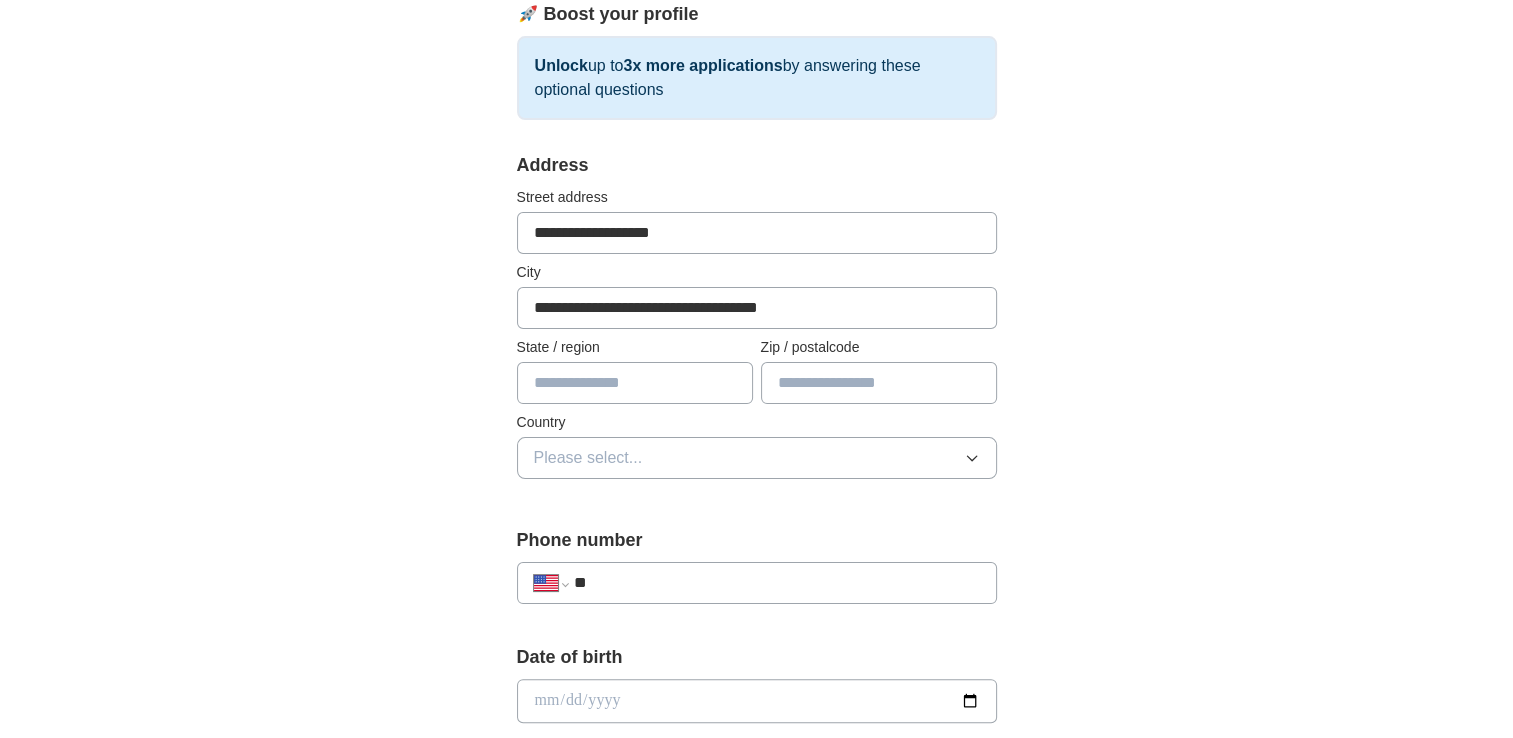 type on "*******" 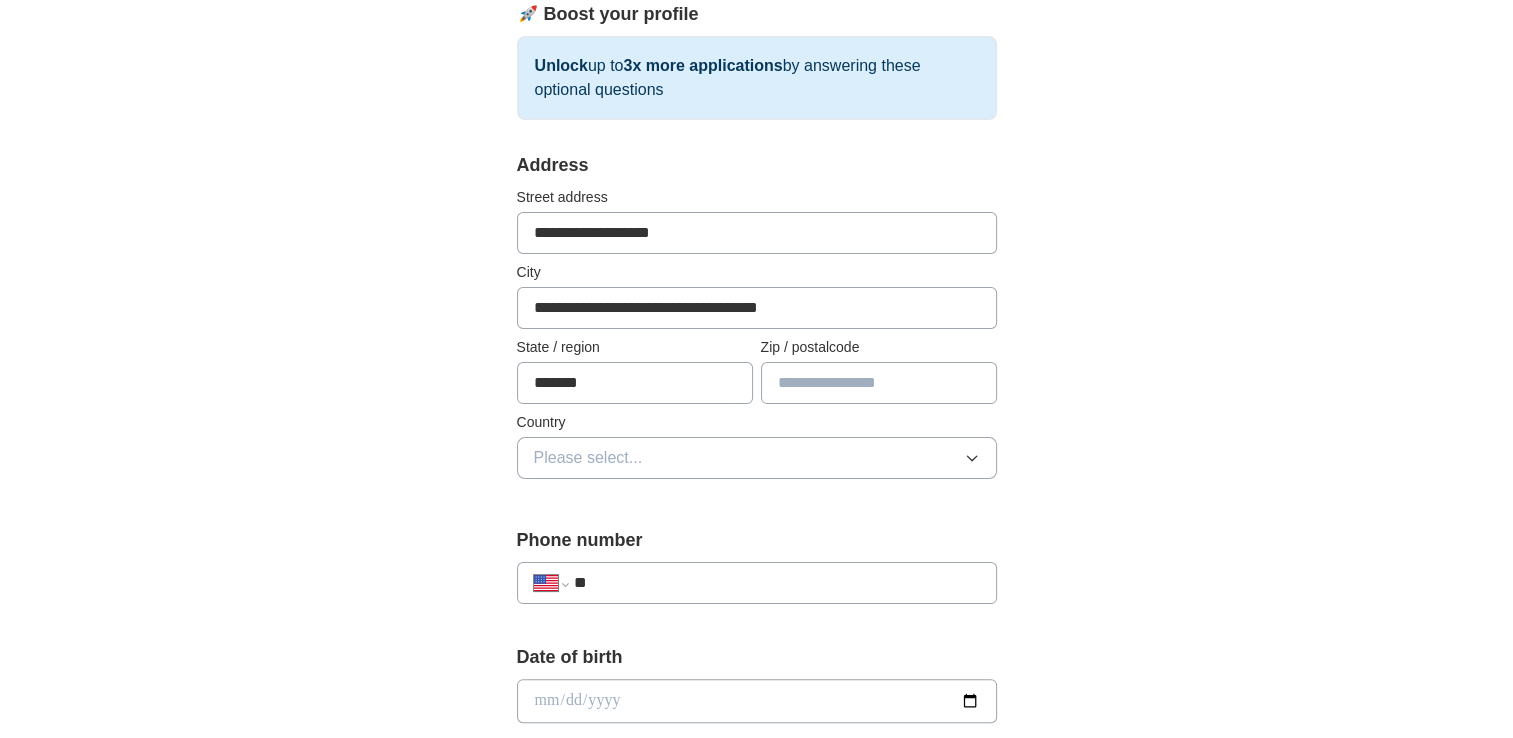 type on "*****" 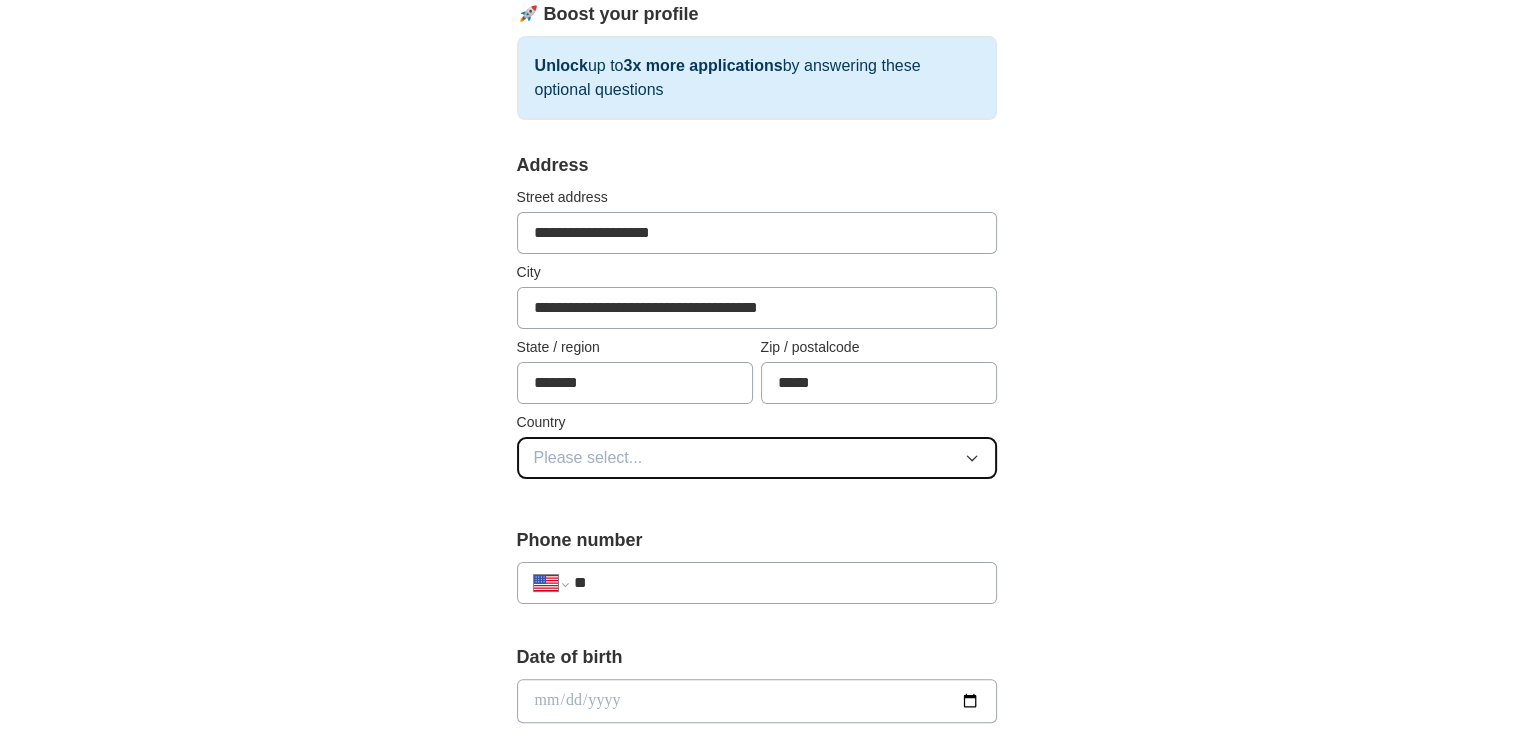 click on "Please select..." at bounding box center [757, 458] 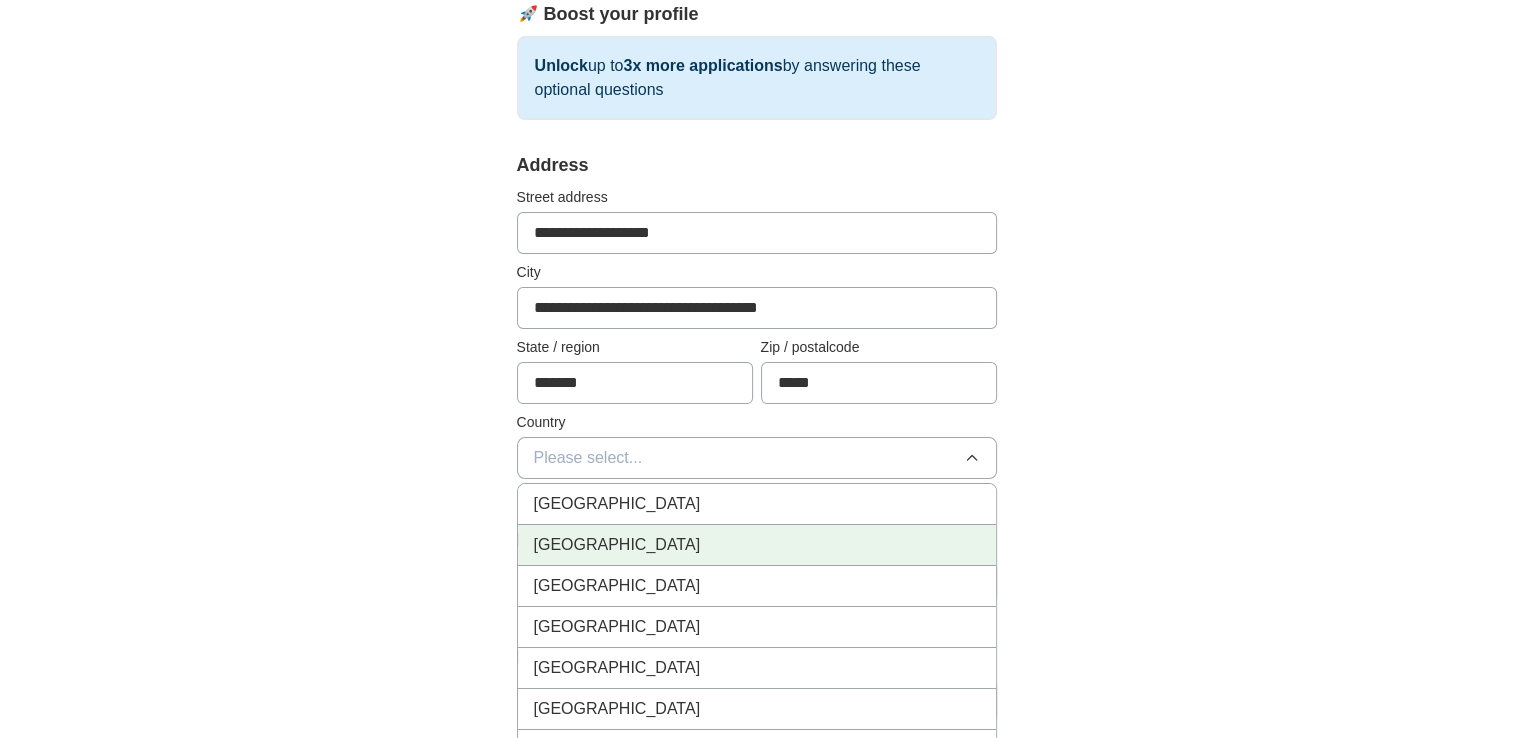 click on "[GEOGRAPHIC_DATA]" at bounding box center [757, 545] 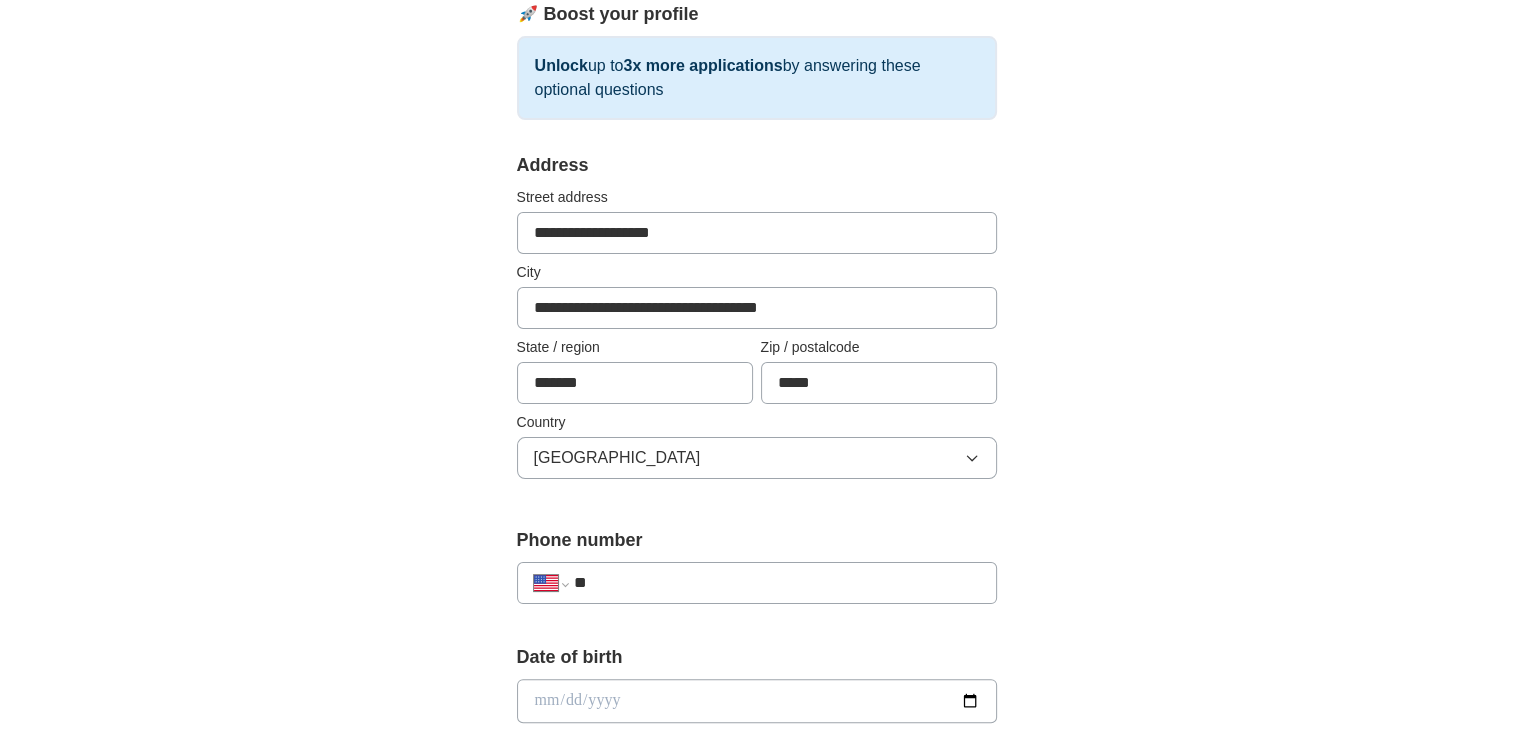 click on "**" at bounding box center [776, 583] 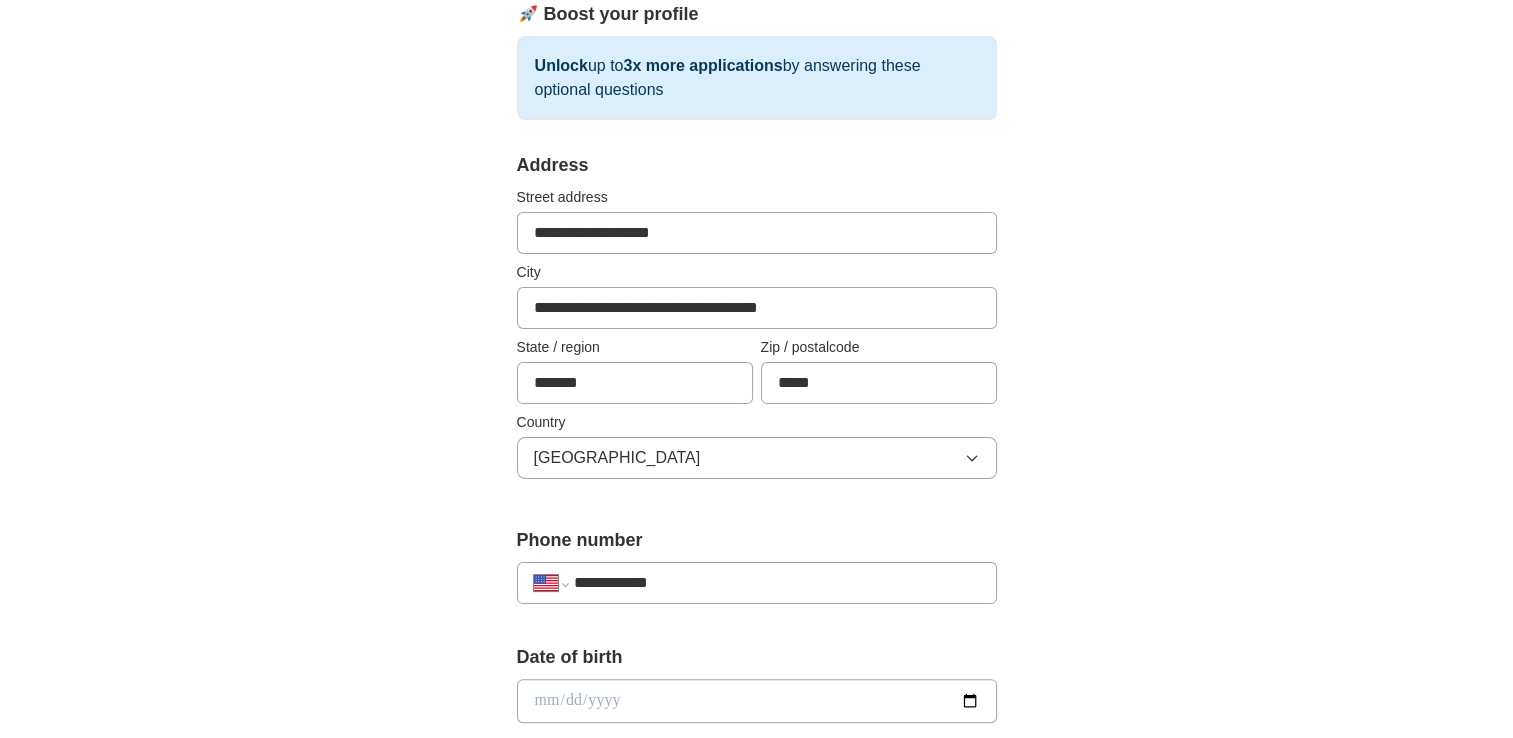 select on "**" 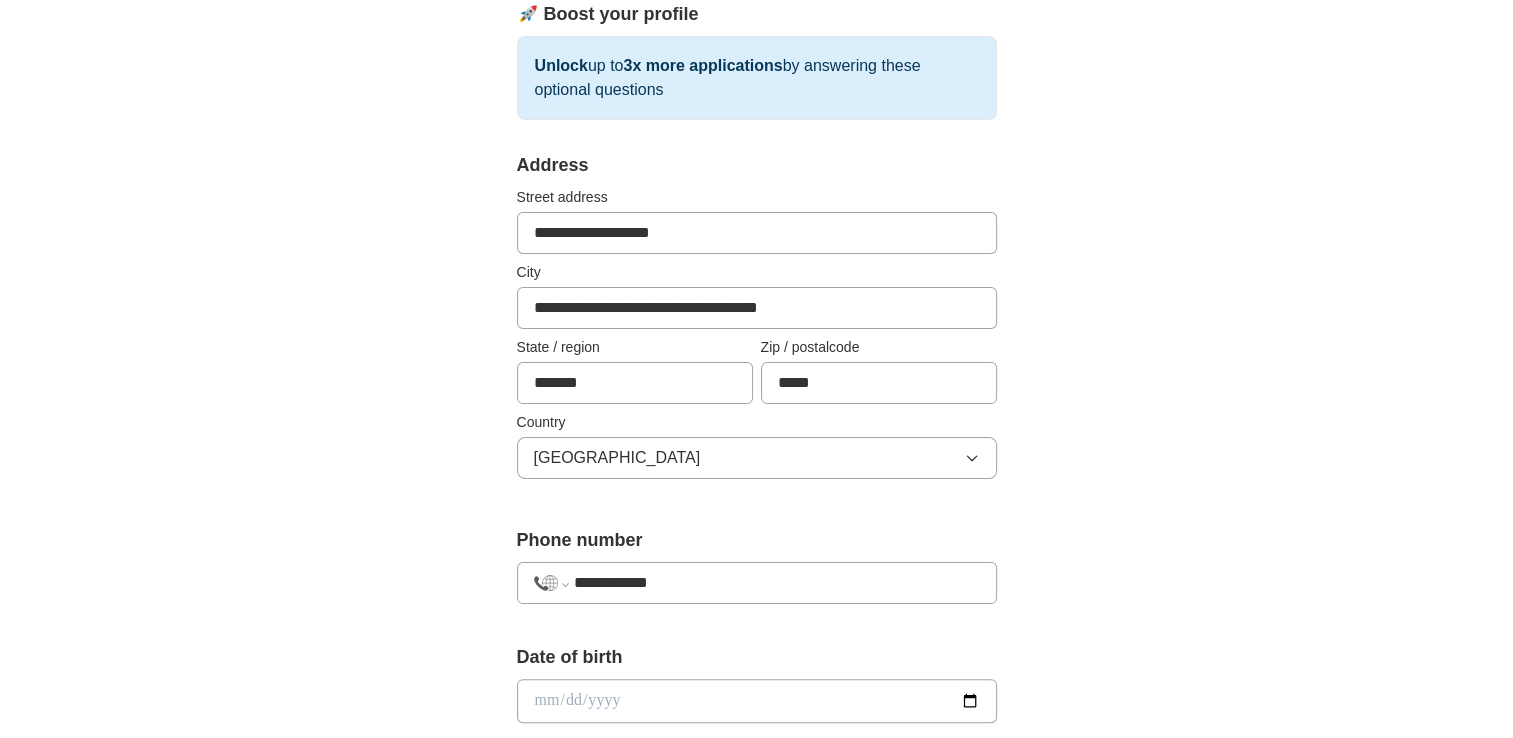 drag, startPoint x: 694, startPoint y: 579, endPoint x: 564, endPoint y: 594, distance: 130.86252 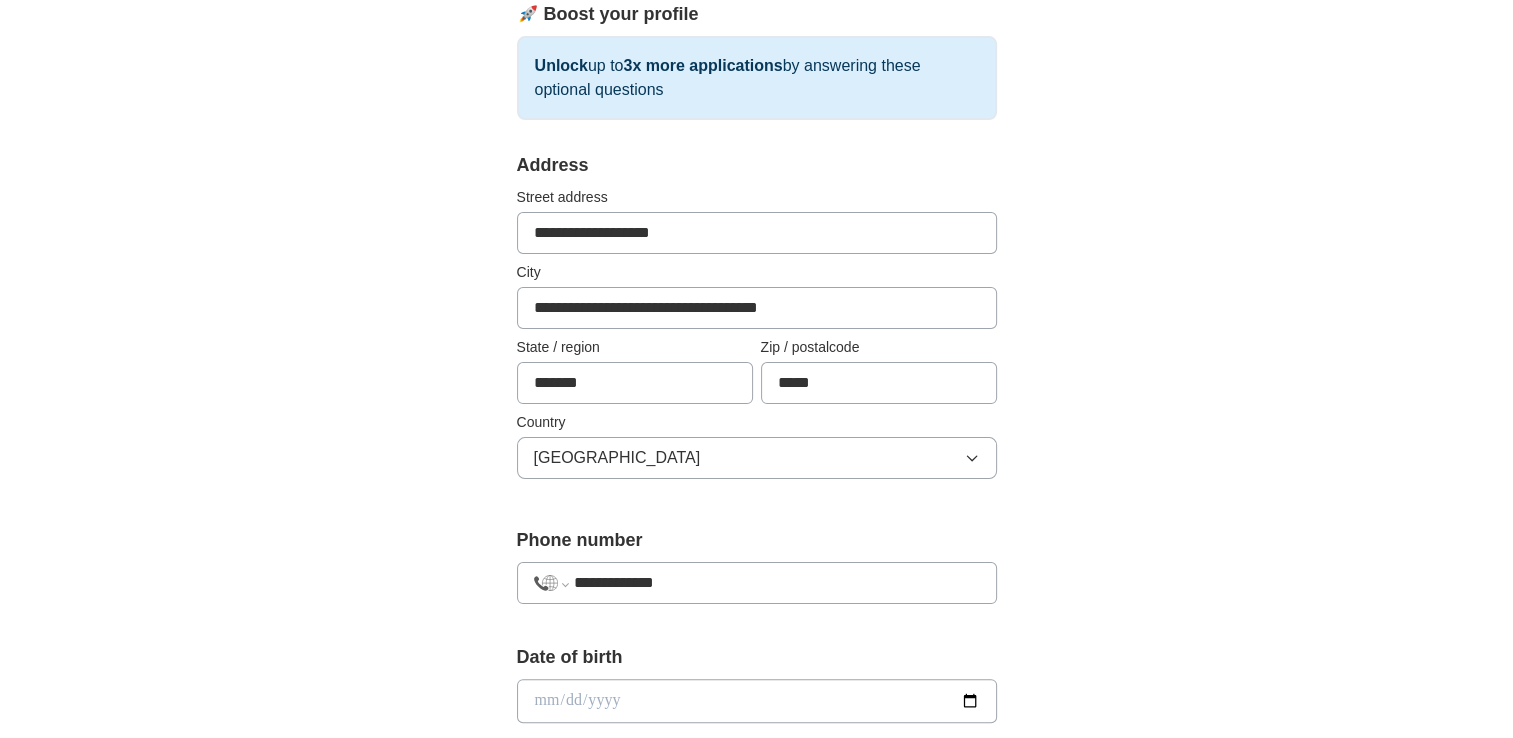 type on "**********" 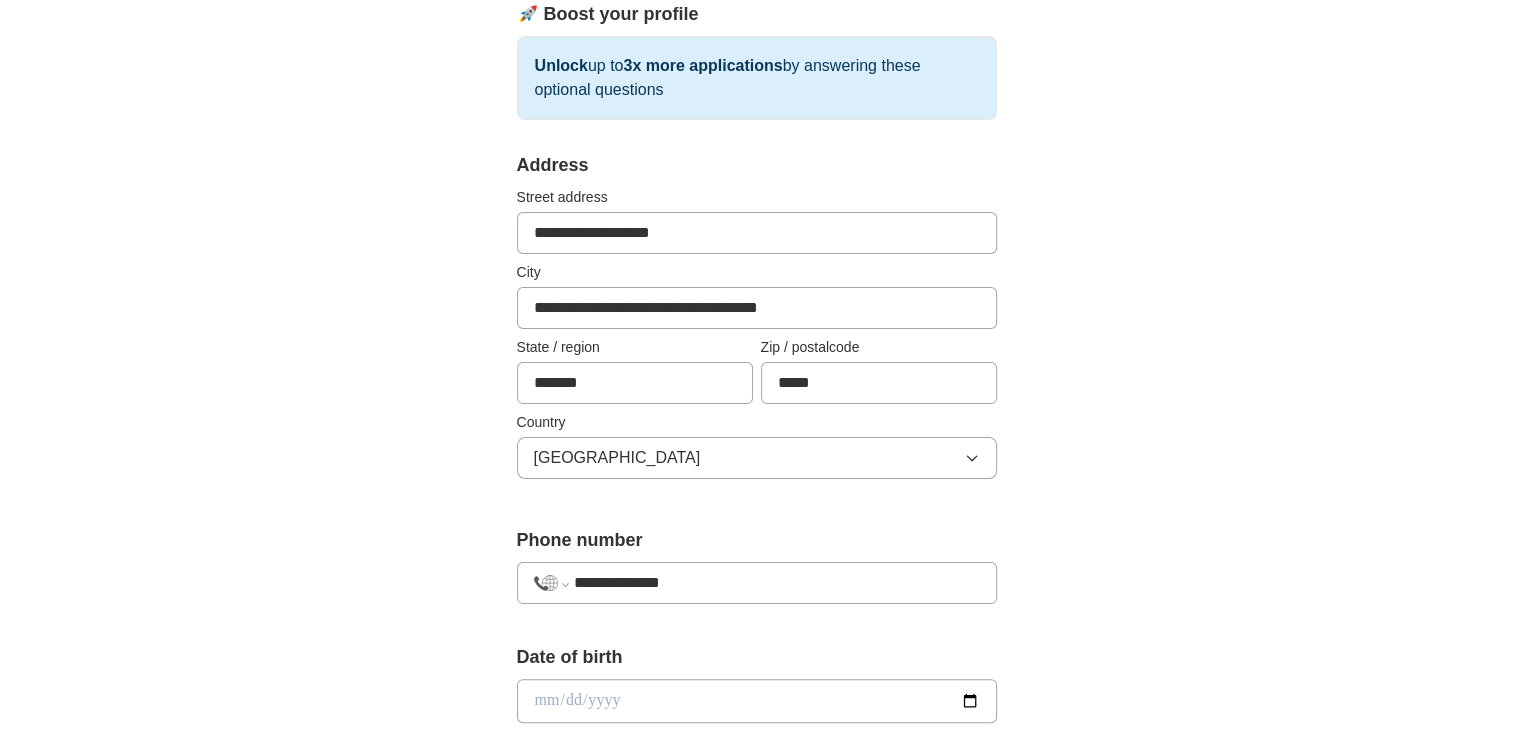 select on "**" 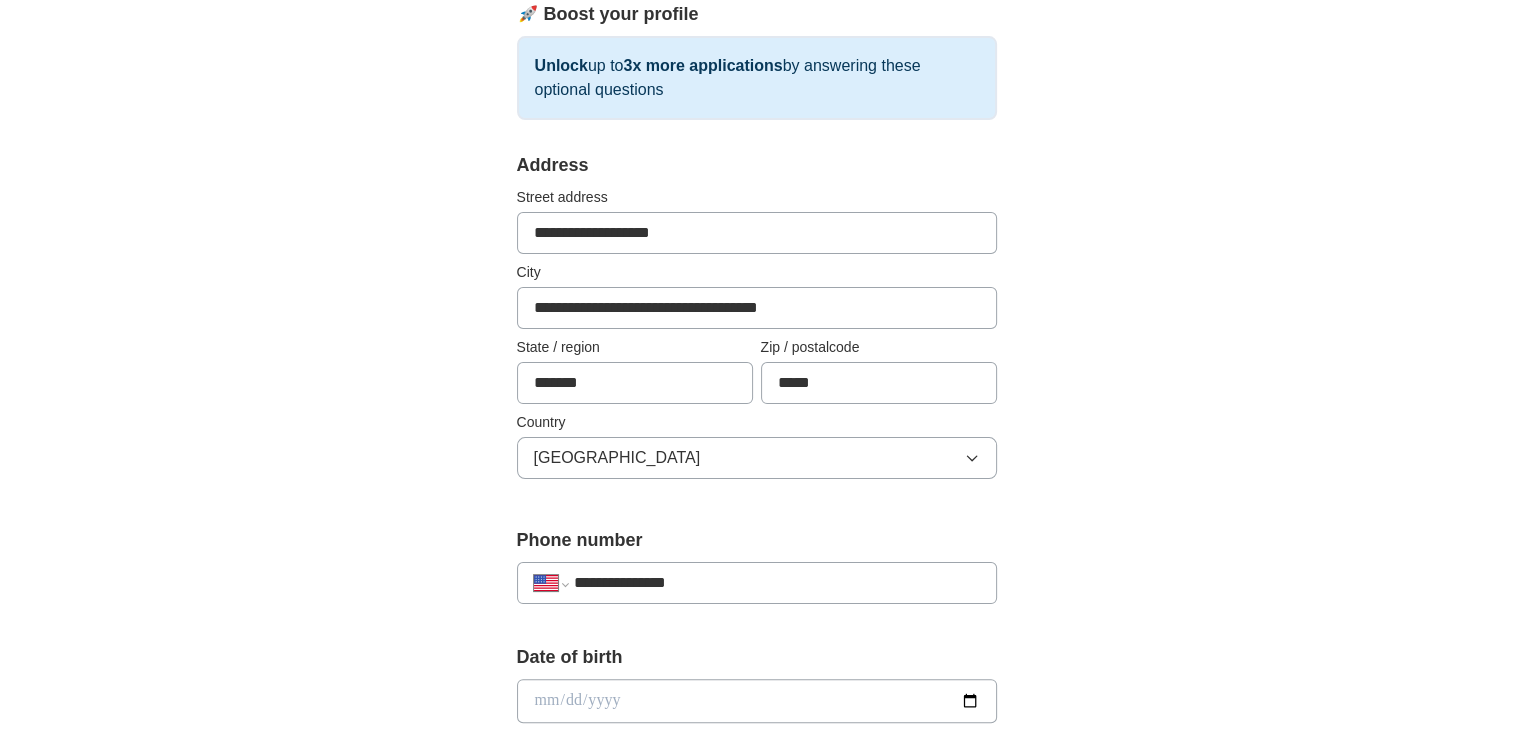 type on "**********" 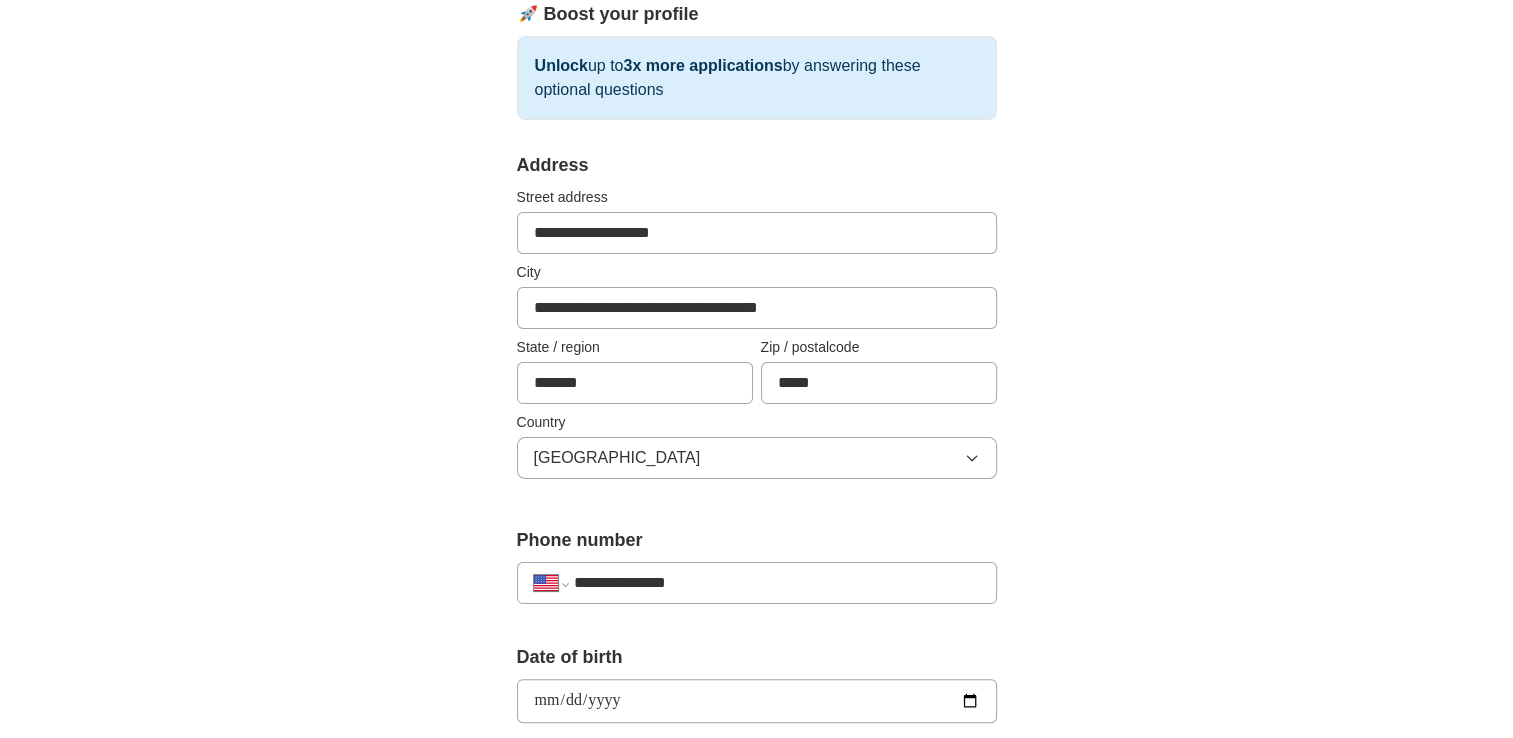 type on "**********" 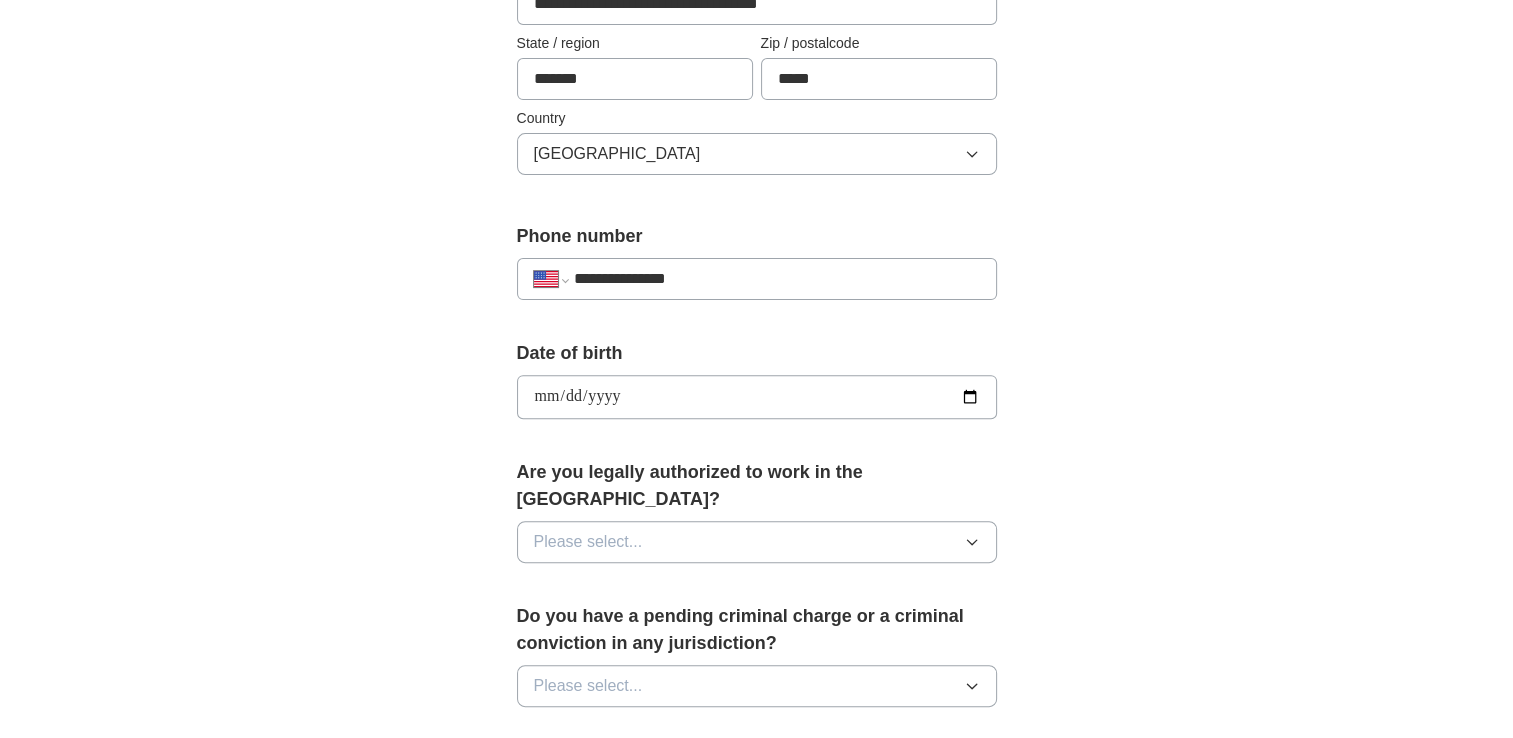 scroll, scrollTop: 615, scrollLeft: 0, axis: vertical 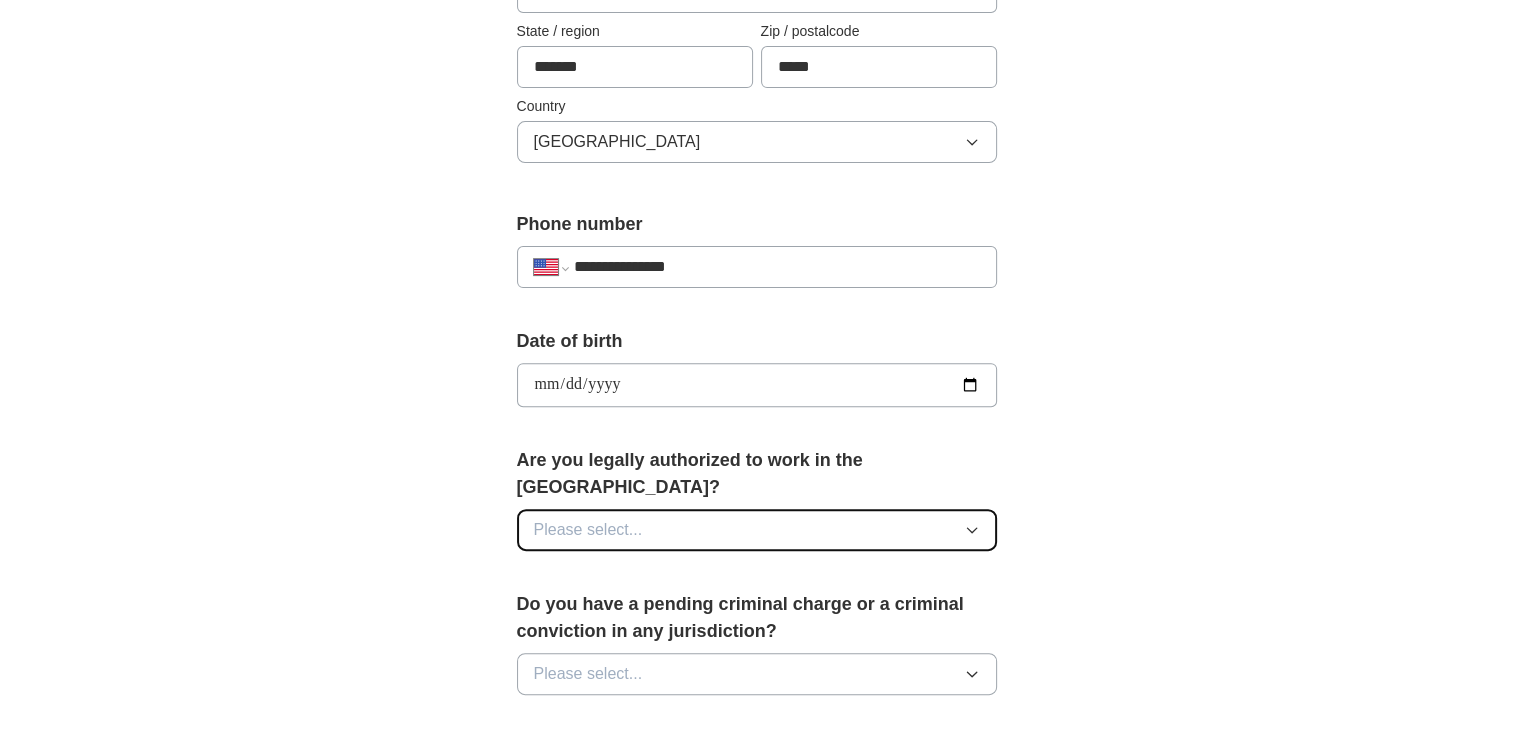 click on "Please select..." at bounding box center [757, 530] 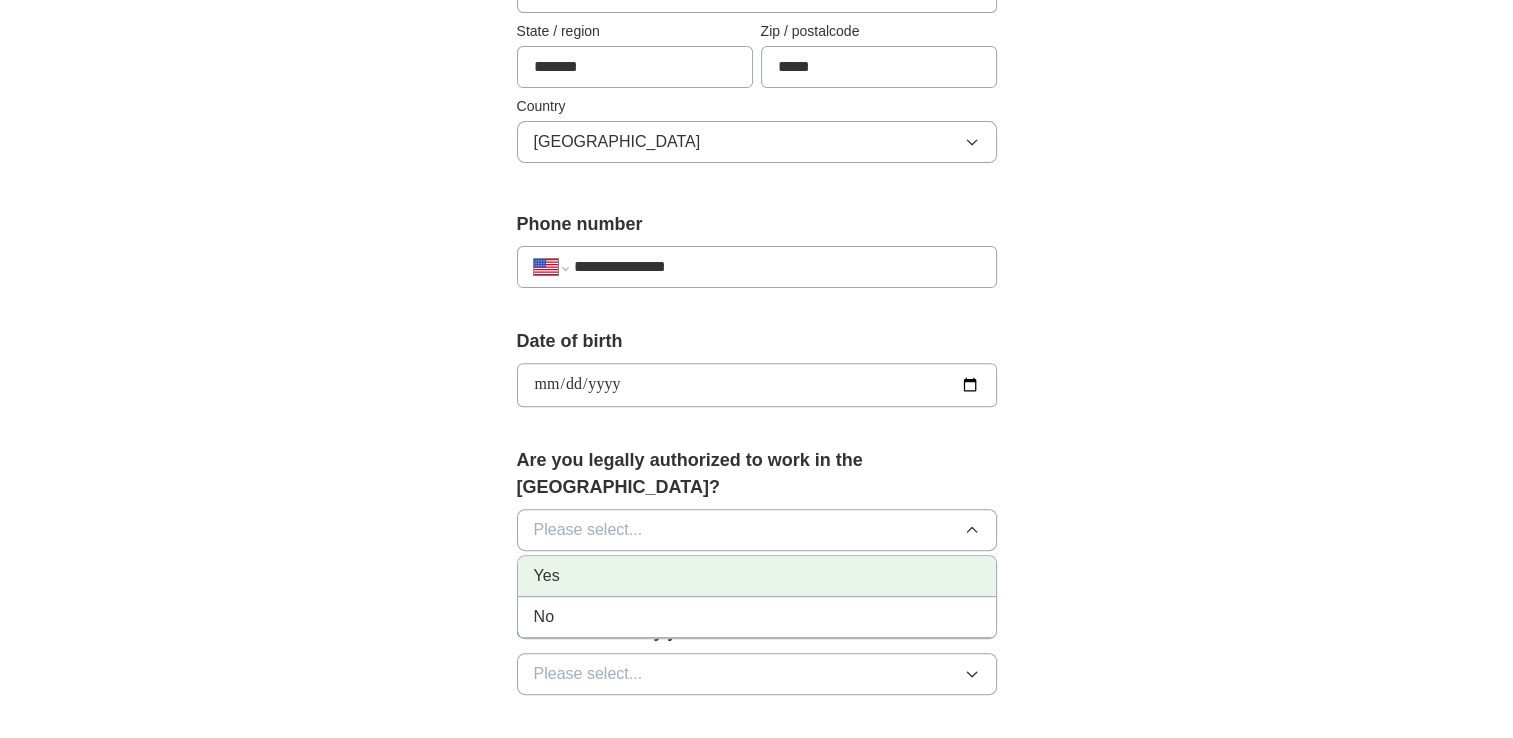 click on "Yes" at bounding box center [757, 576] 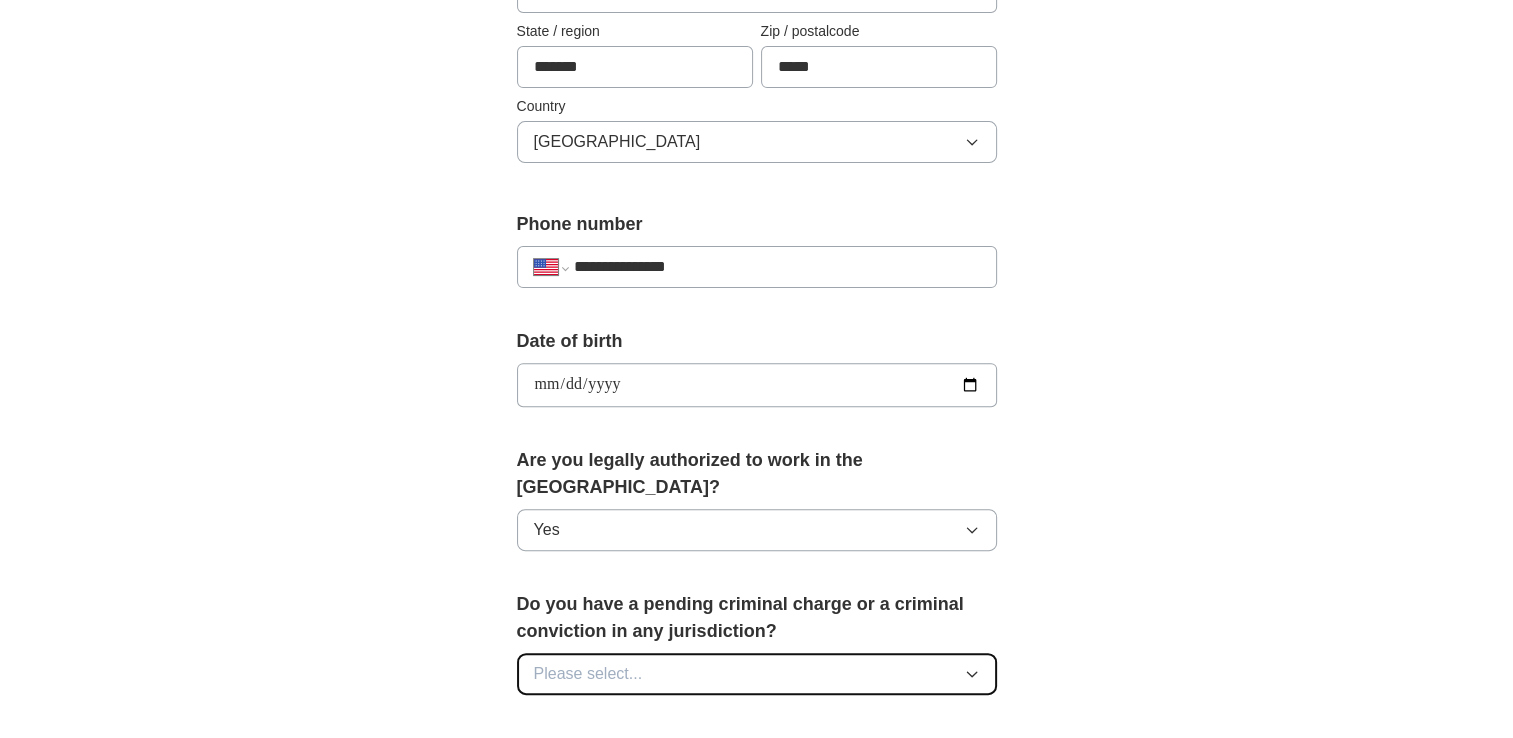 click on "Please select..." at bounding box center (757, 674) 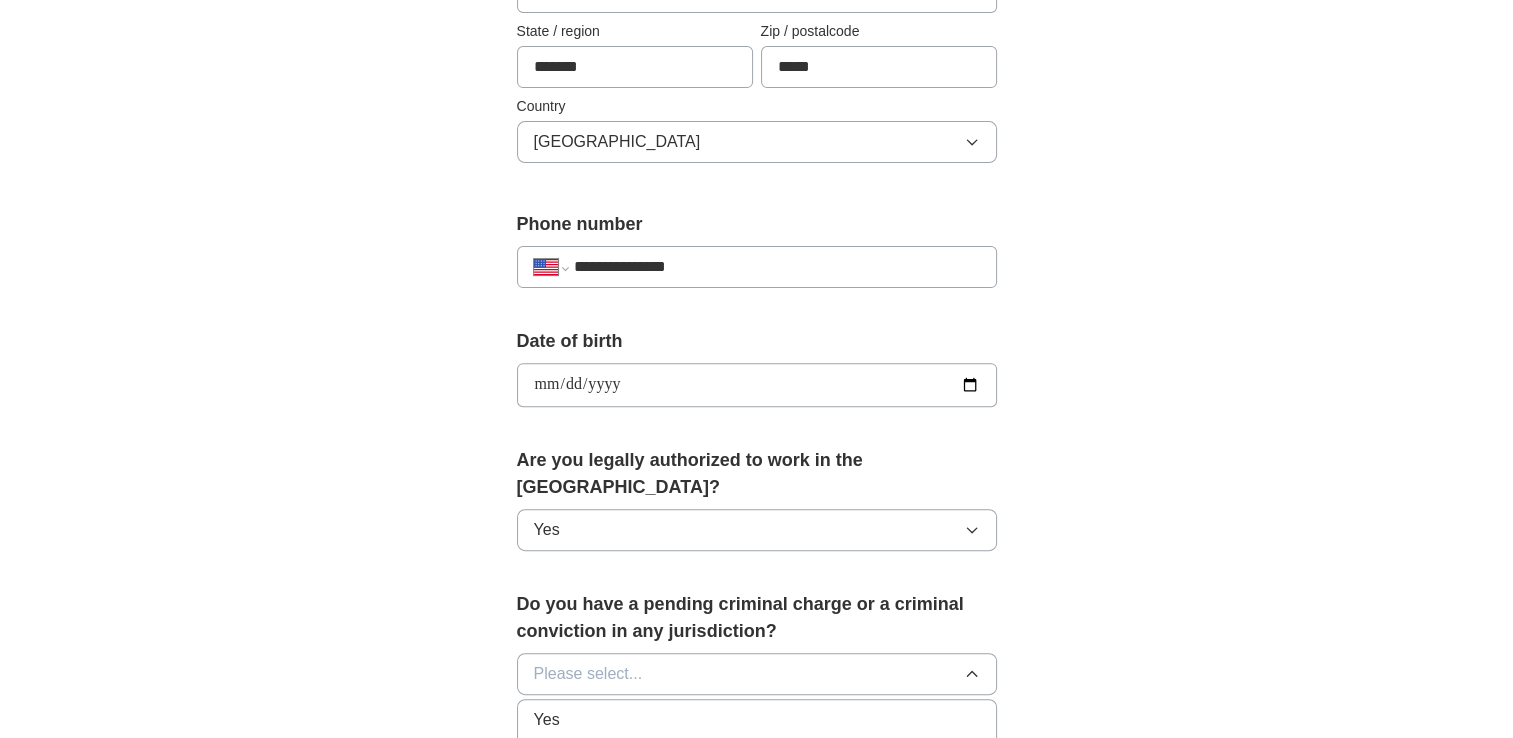 click on "No" at bounding box center [757, 761] 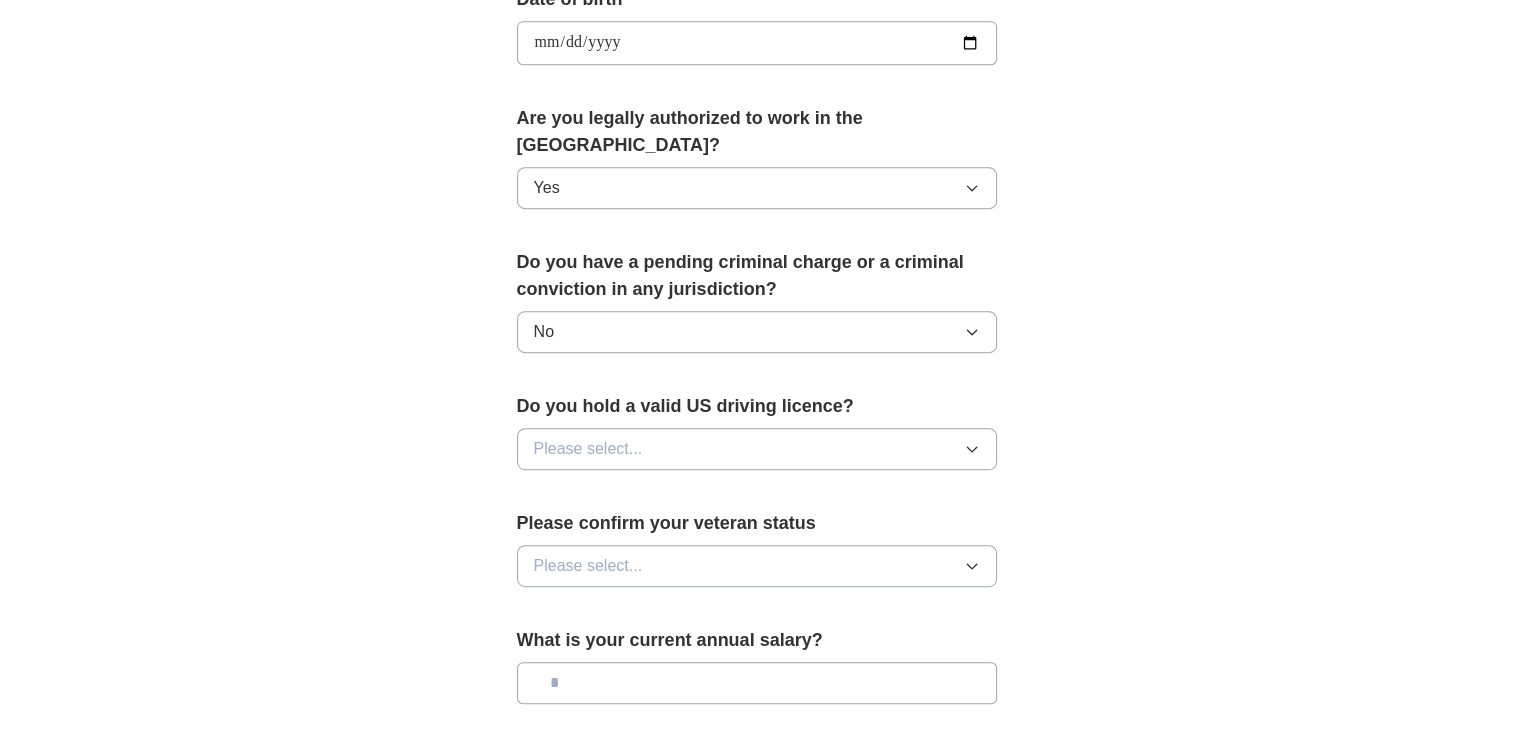 scroll, scrollTop: 962, scrollLeft: 0, axis: vertical 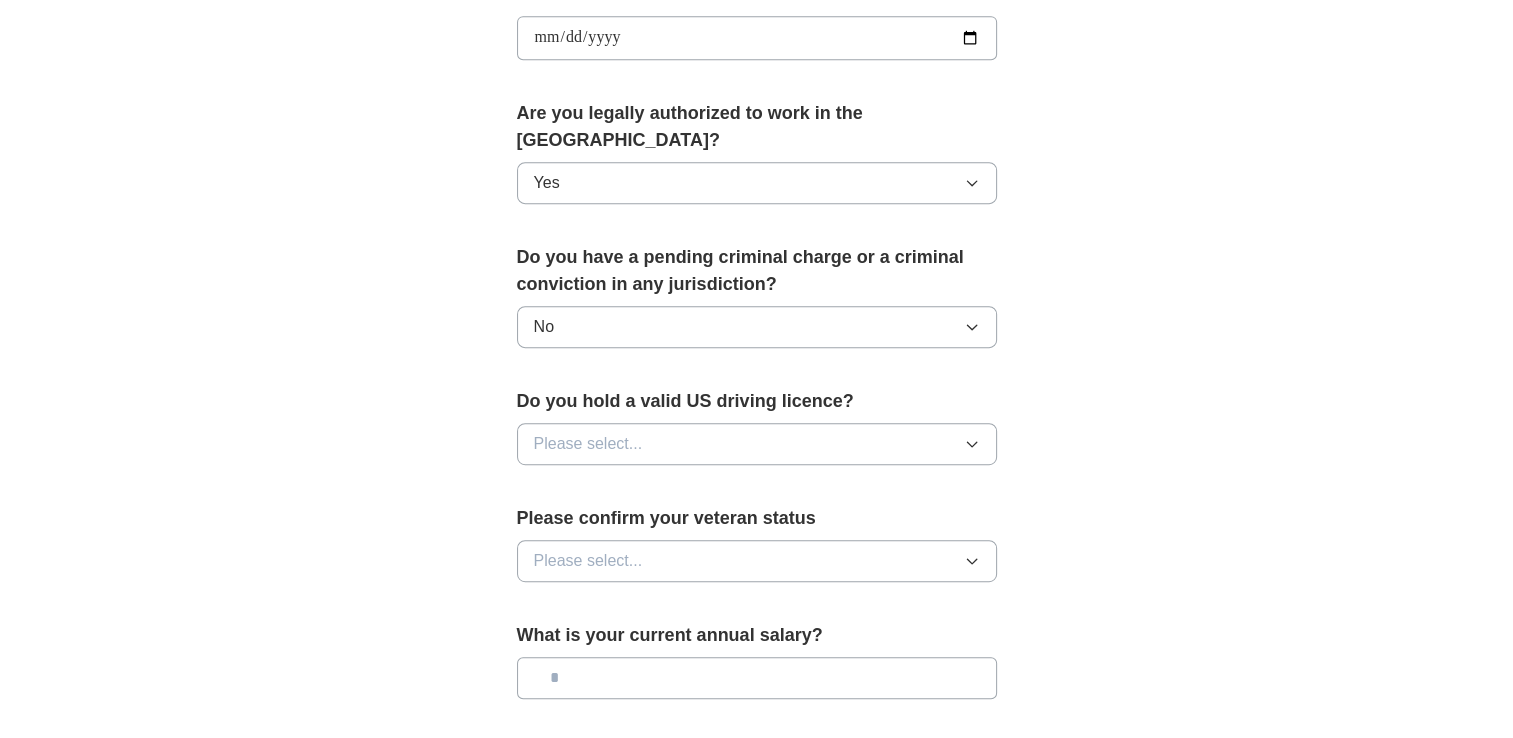 click on "Do you hold a valid US driving licence? Please select..." at bounding box center [757, 434] 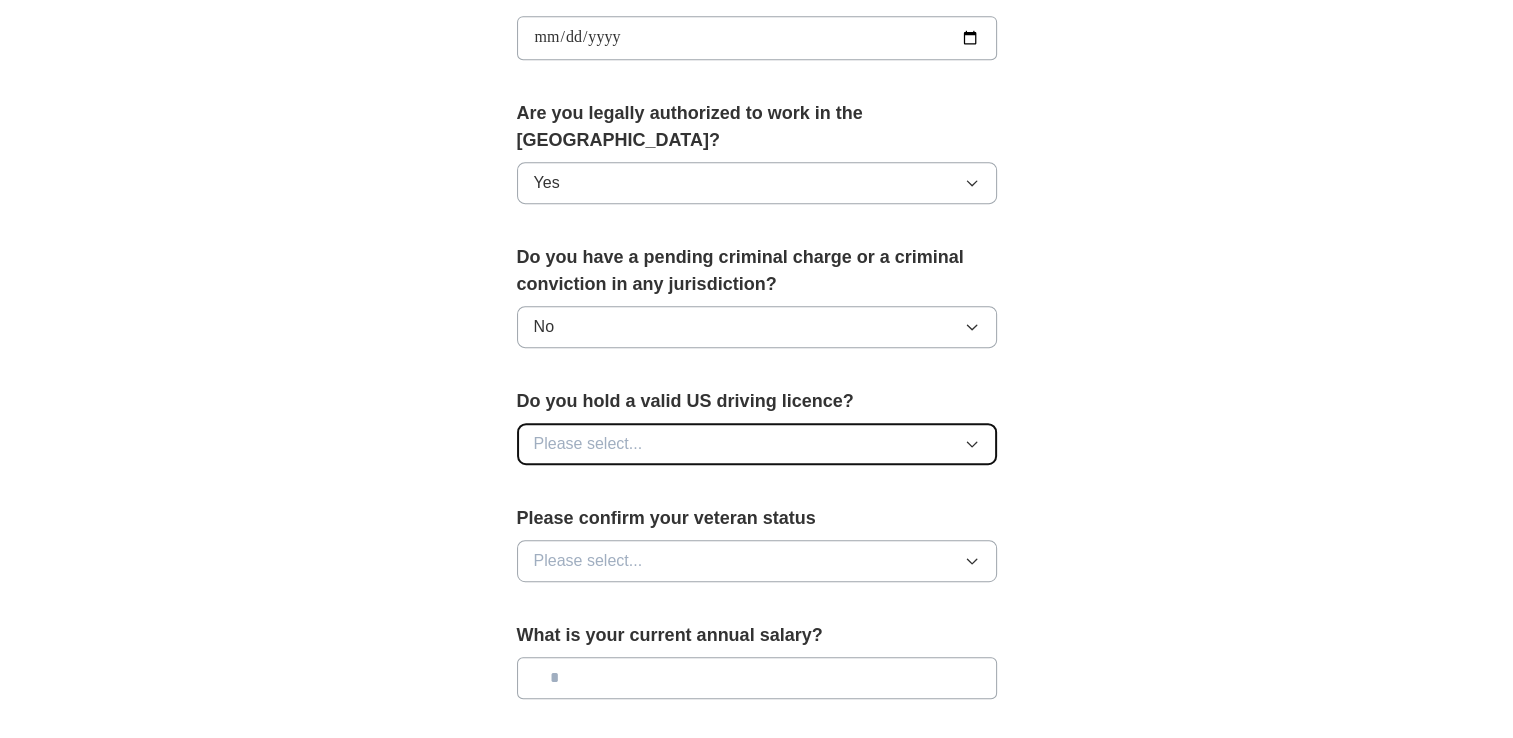 click on "Please select..." at bounding box center (757, 444) 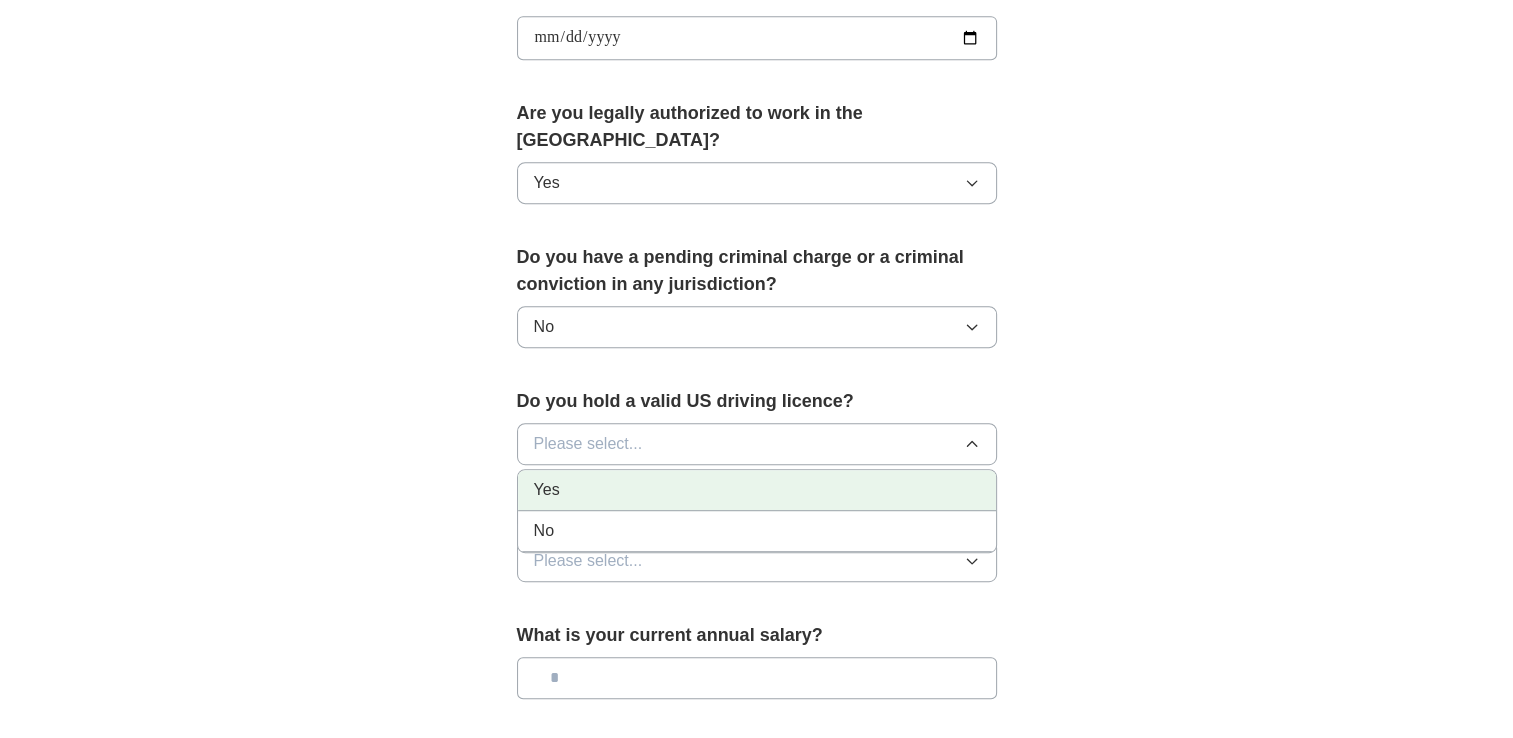 click on "Yes" at bounding box center [757, 490] 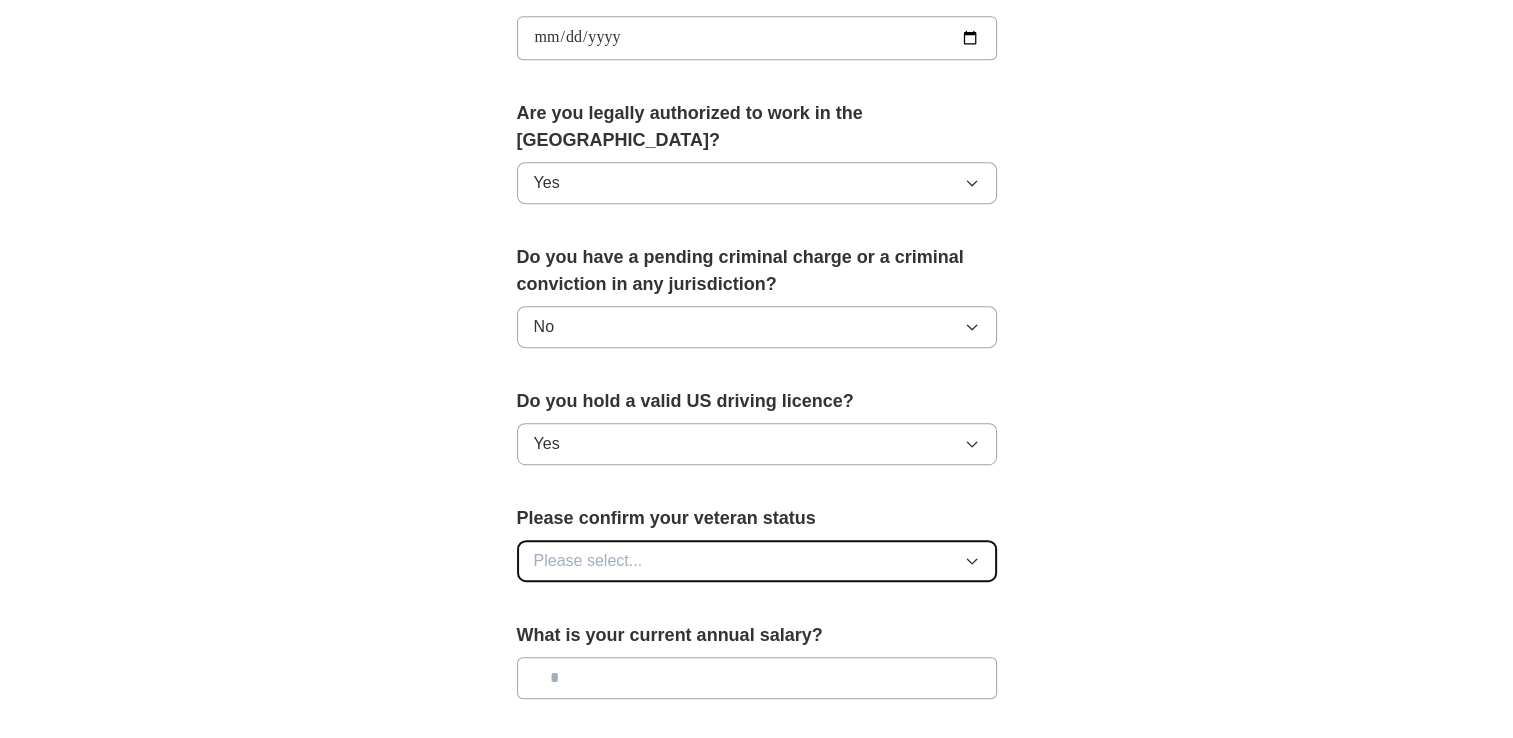 click on "Please select..." at bounding box center [757, 561] 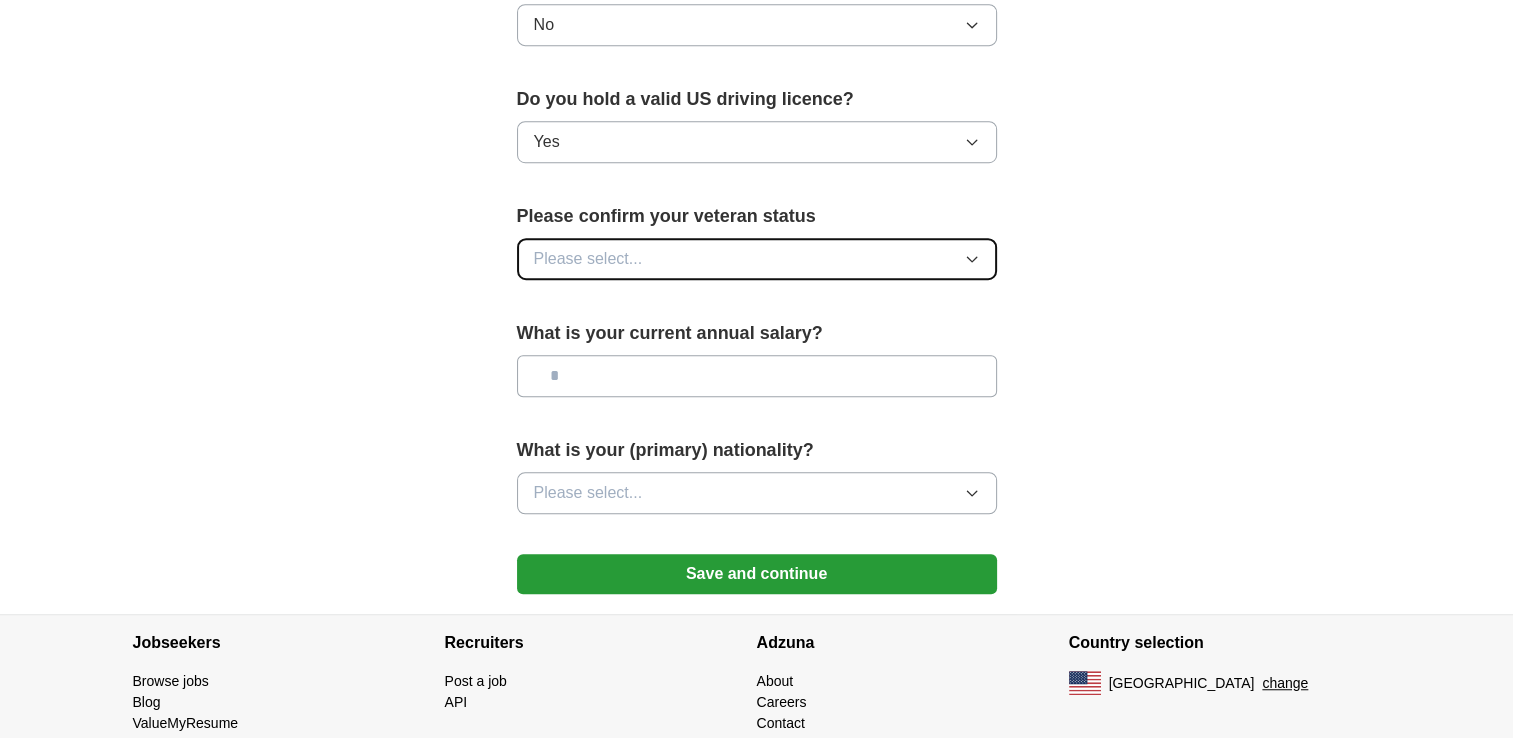 scroll, scrollTop: 1268, scrollLeft: 0, axis: vertical 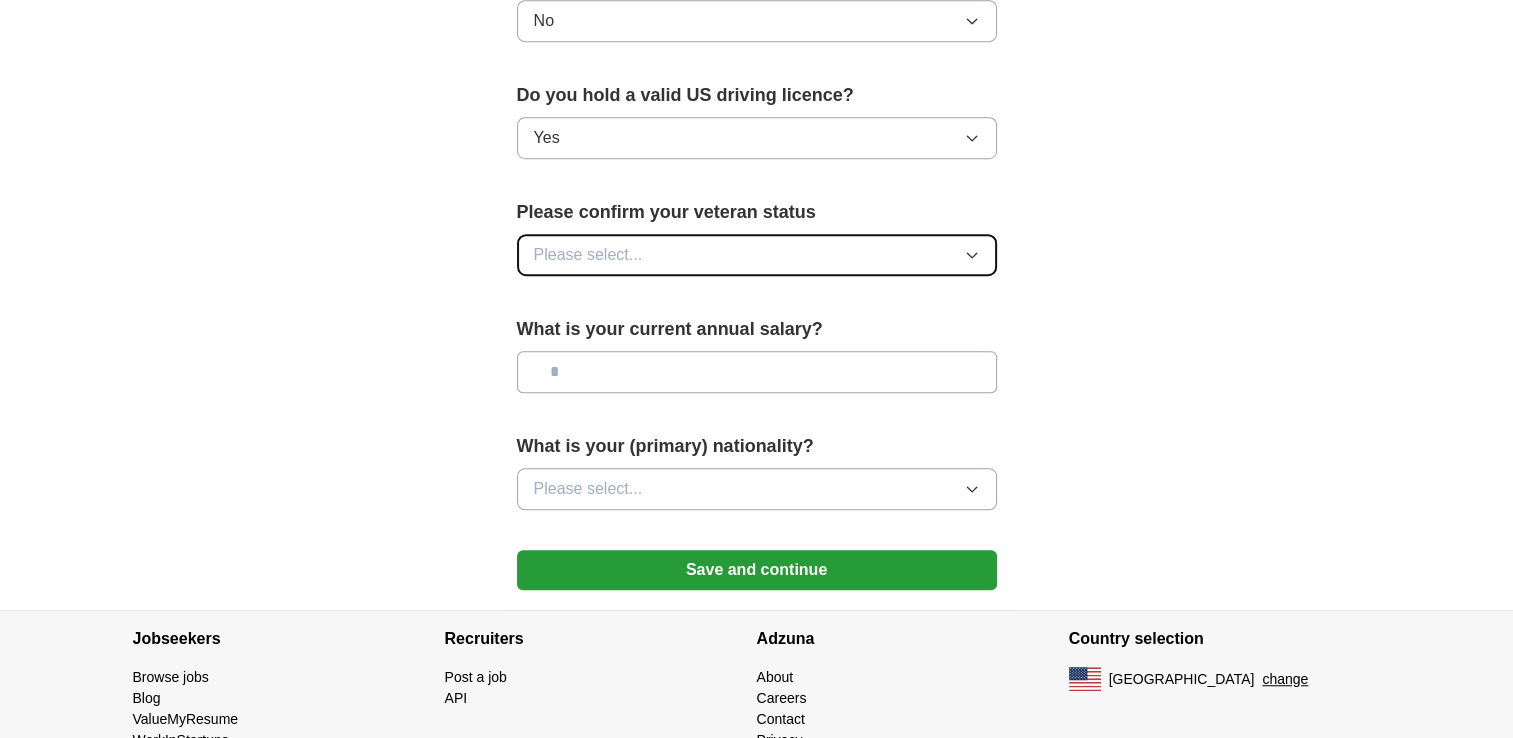 click on "Please select..." at bounding box center [757, 255] 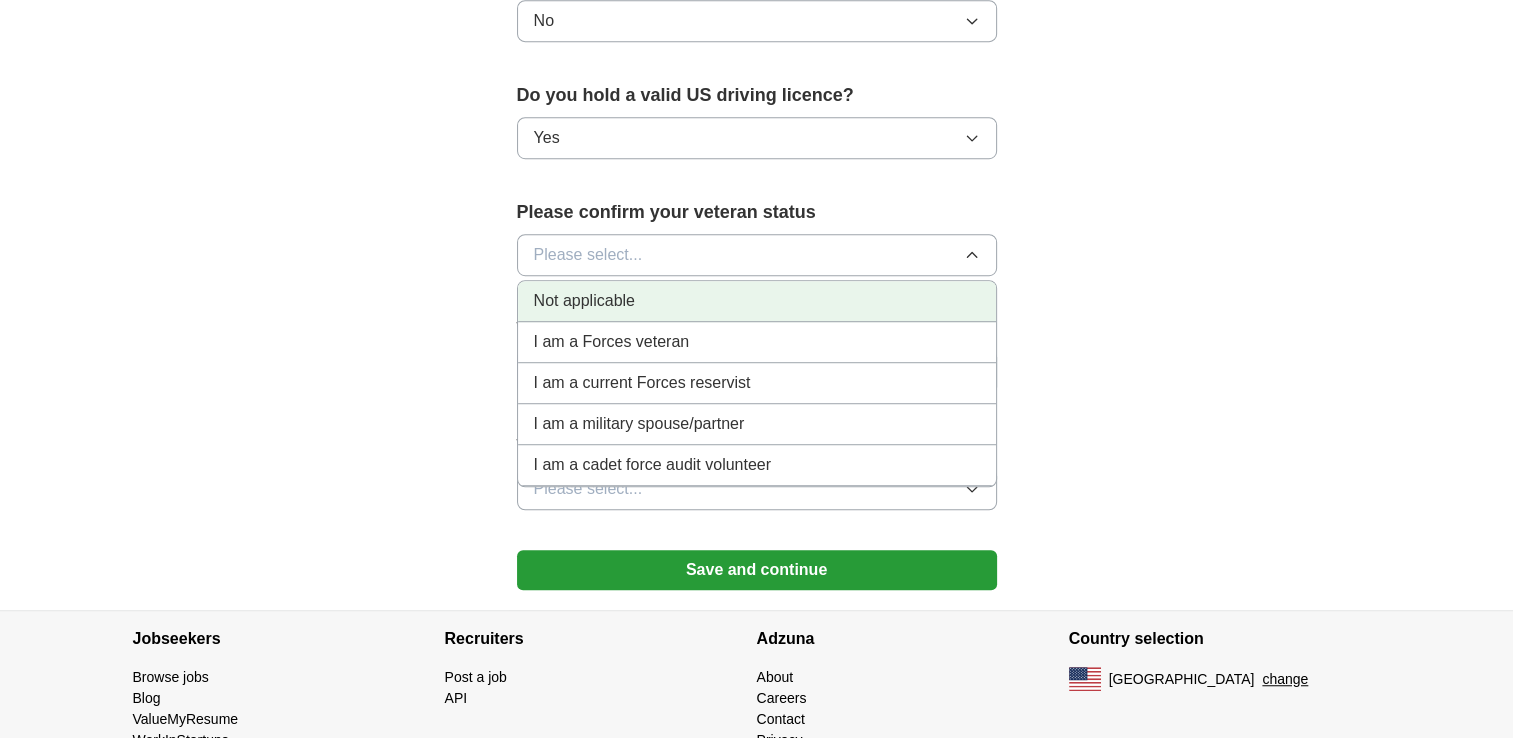click on "Not applicable" at bounding box center (757, 301) 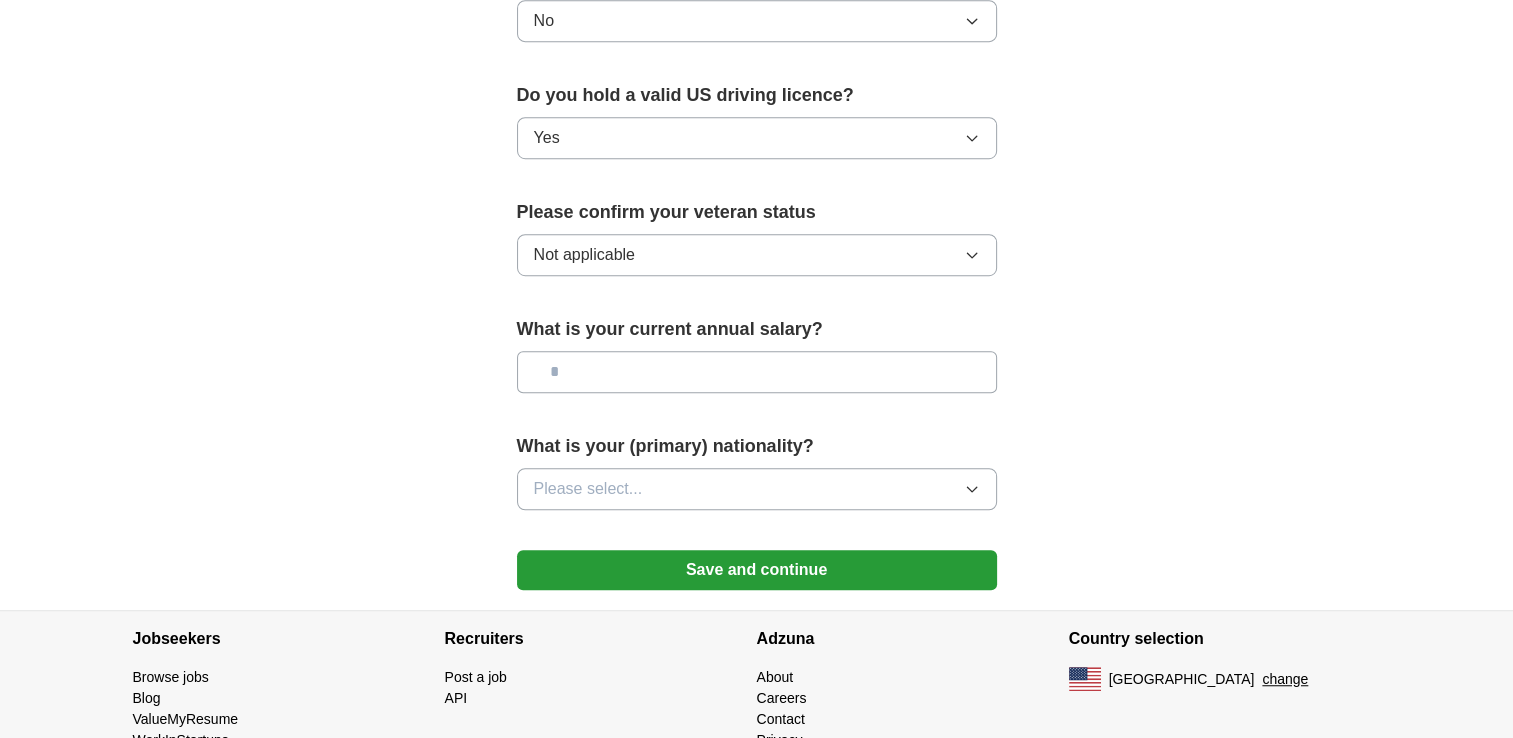 click at bounding box center (757, 372) 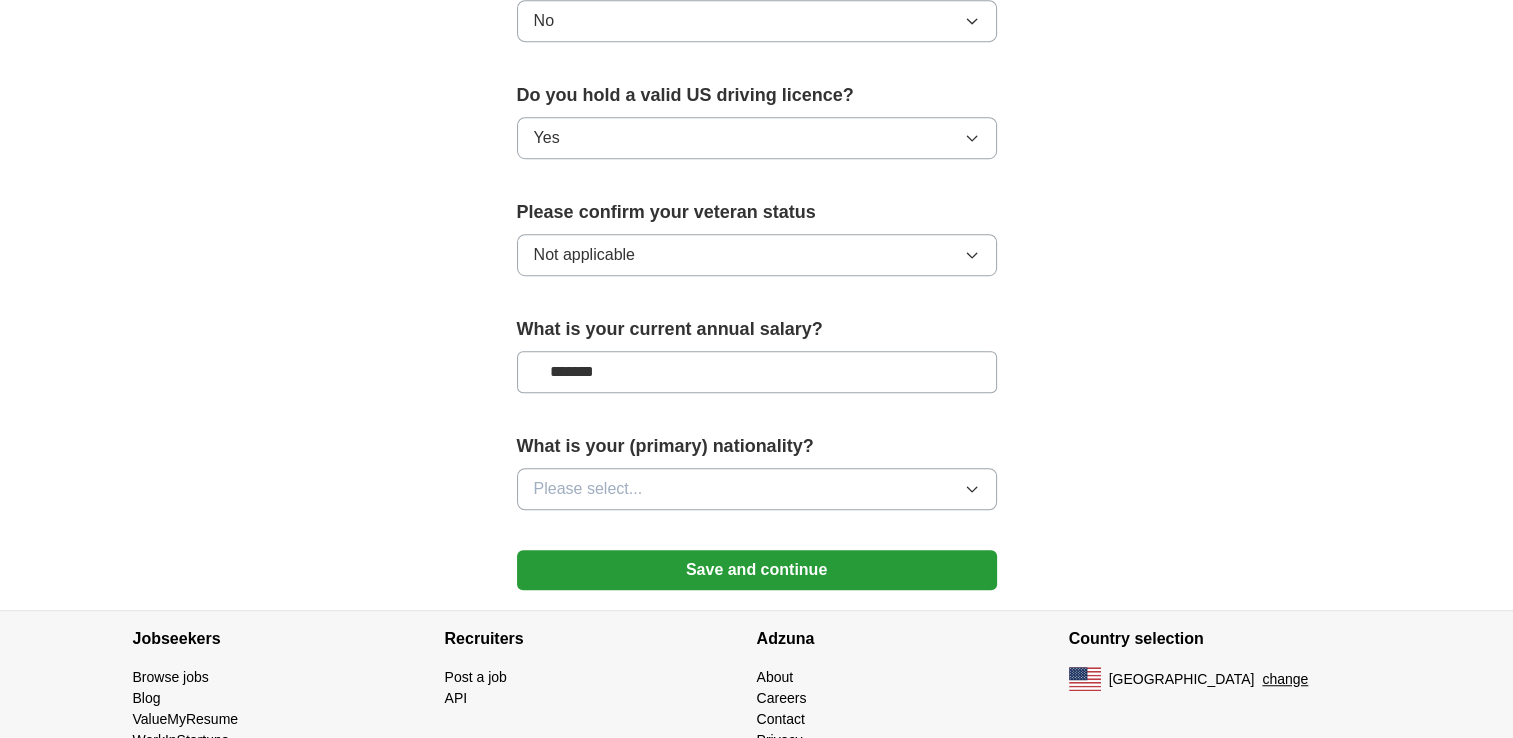 type on "*******" 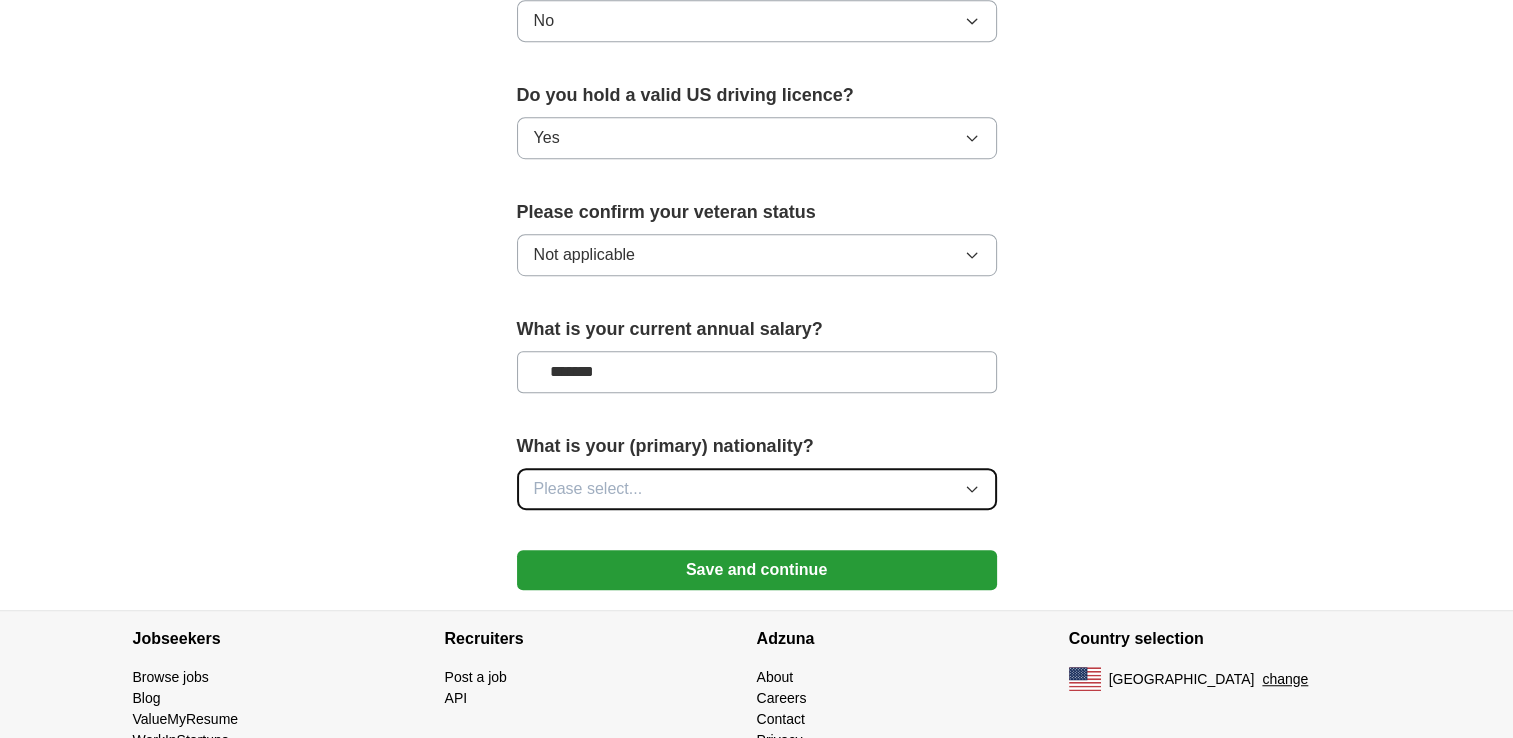 click on "Please select..." at bounding box center (757, 489) 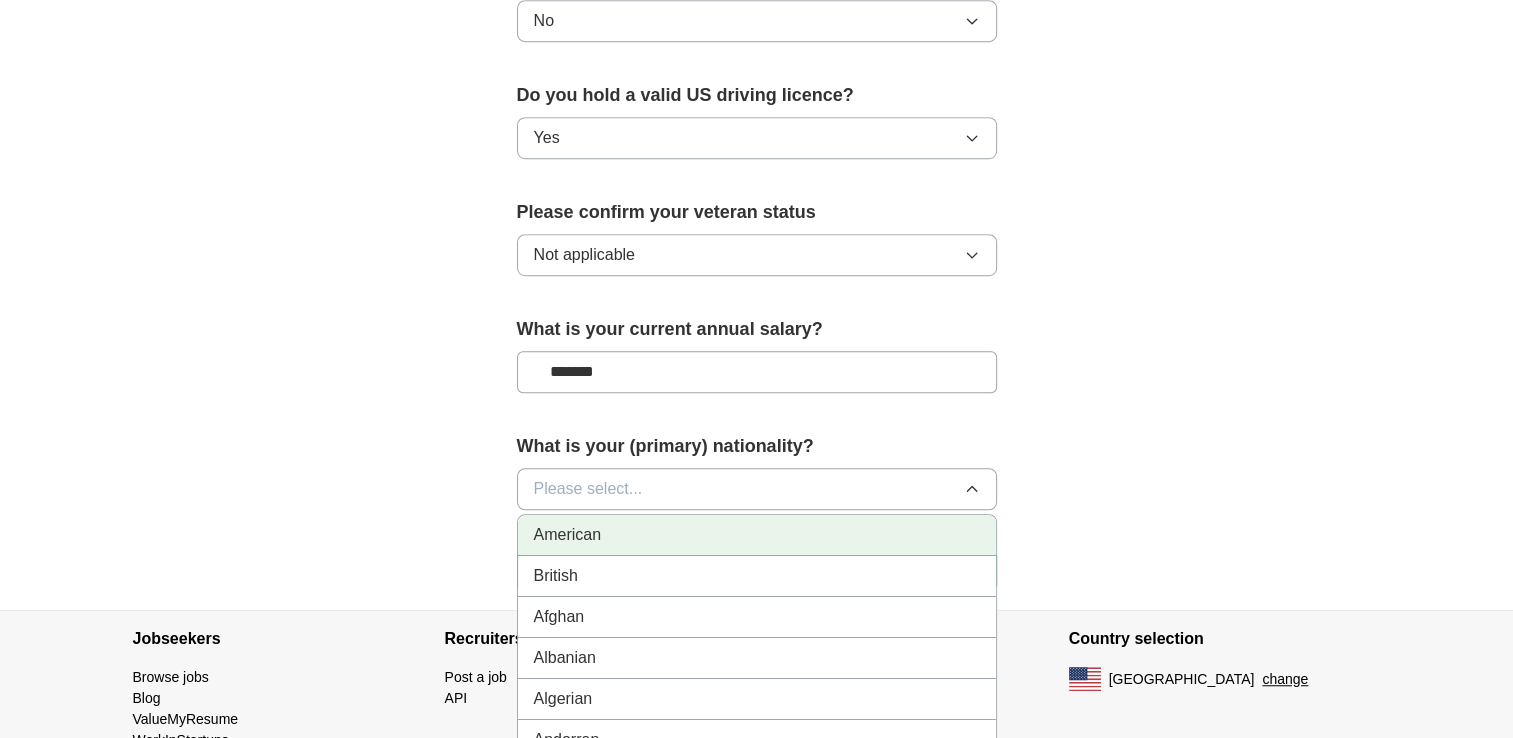 click on "American" at bounding box center (757, 535) 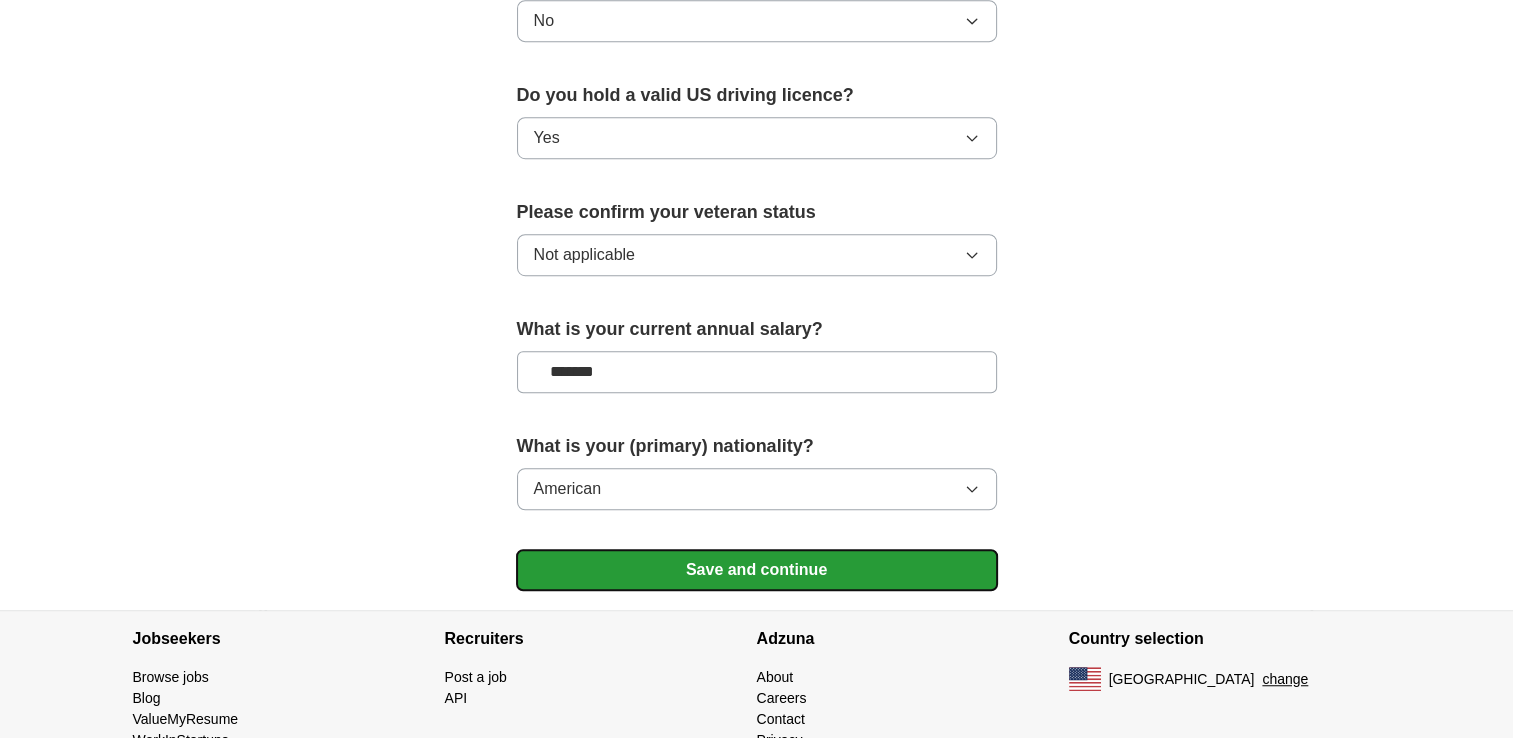 click on "Save and continue" at bounding box center (757, 570) 